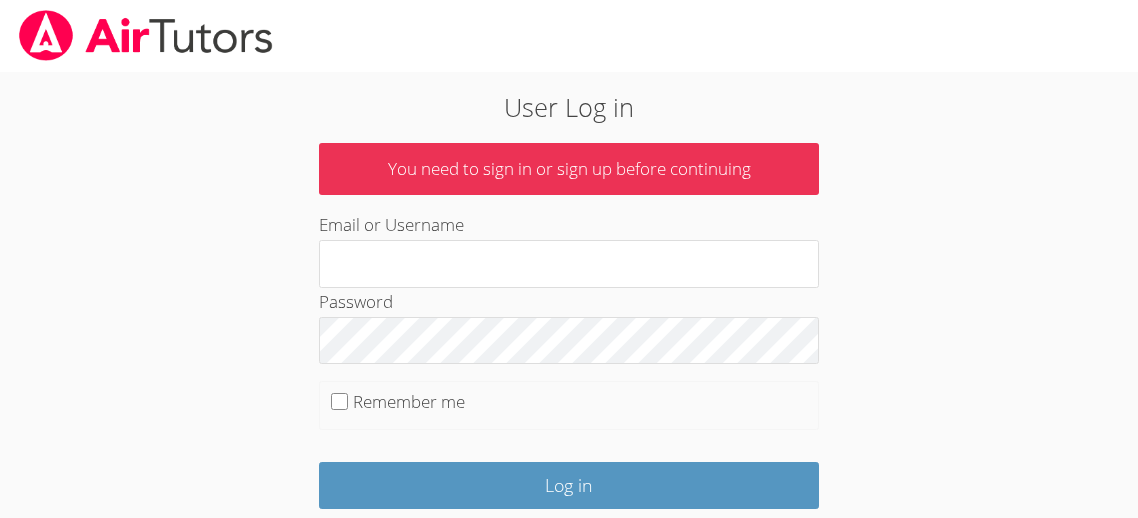 scroll, scrollTop: 0, scrollLeft: 0, axis: both 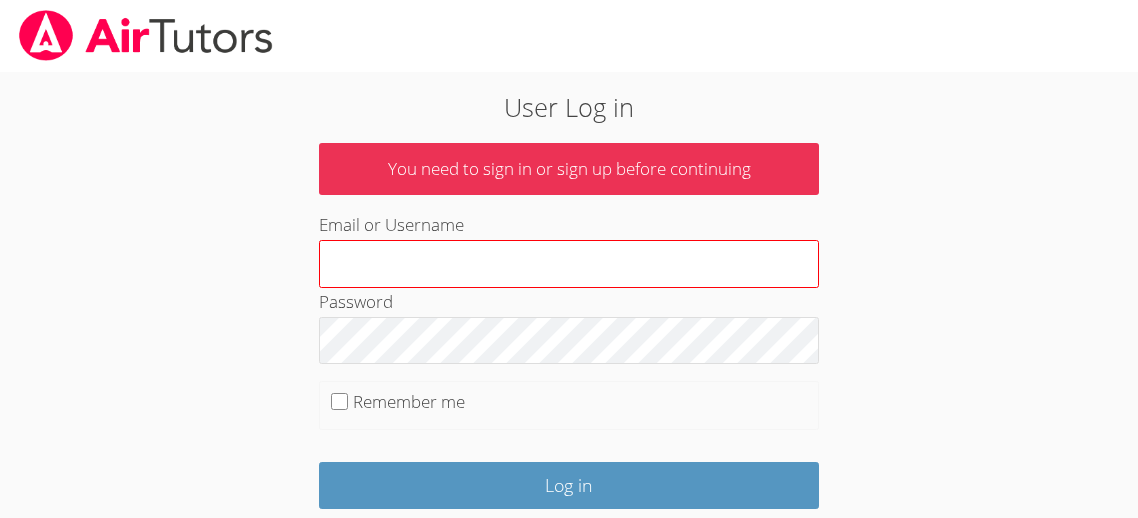 click on "Email or Username" at bounding box center (569, 264) 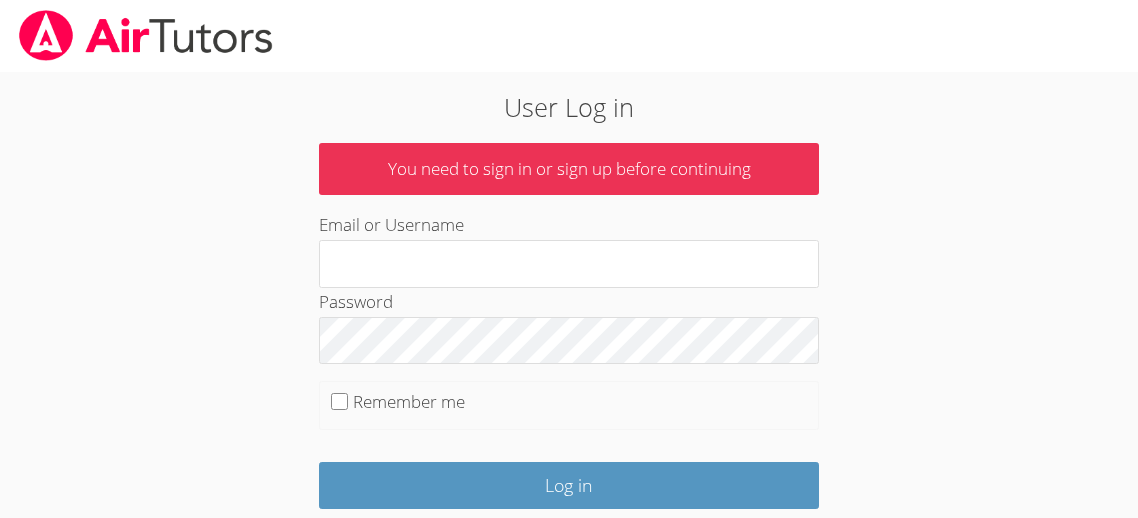 type on "juicycreations2020@gmail.com" 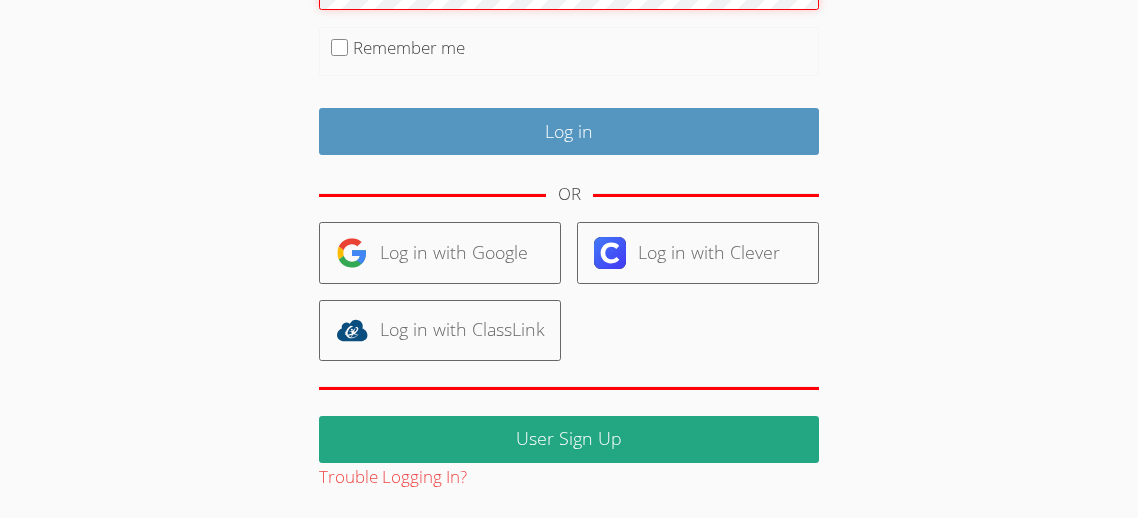 scroll, scrollTop: 344, scrollLeft: 0, axis: vertical 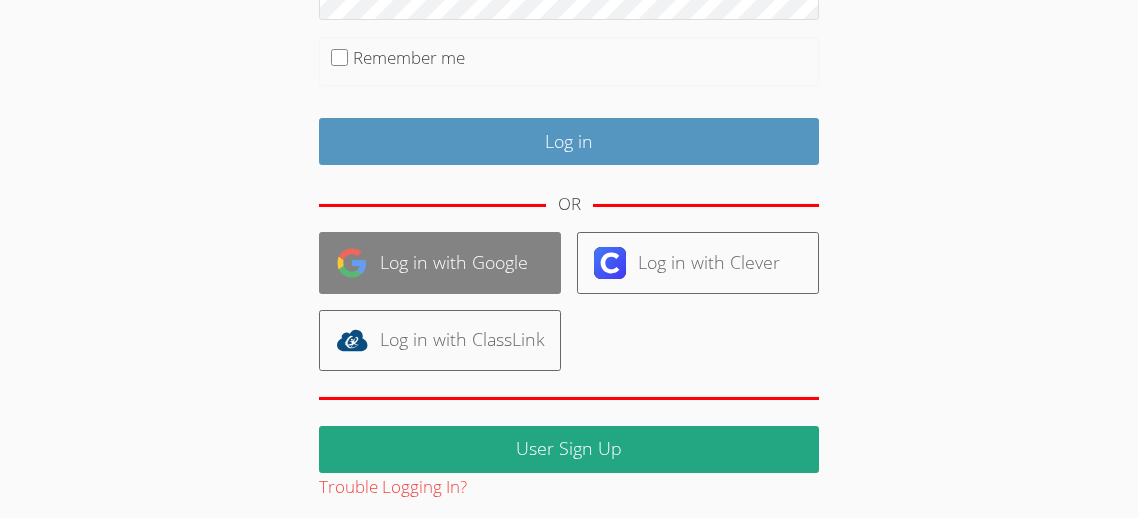 click on "Log in with Google" at bounding box center (440, 262) 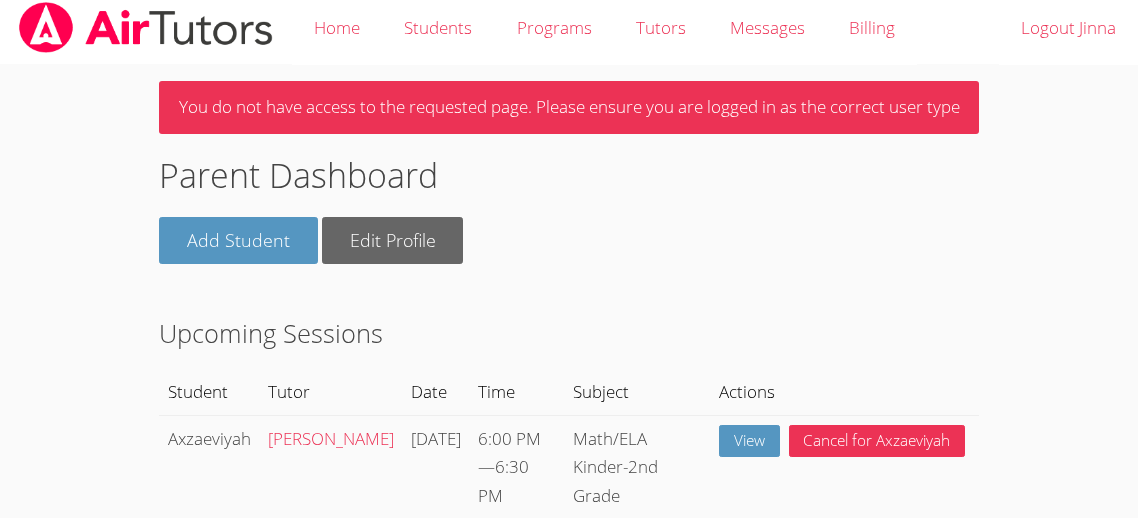 scroll, scrollTop: 9, scrollLeft: 0, axis: vertical 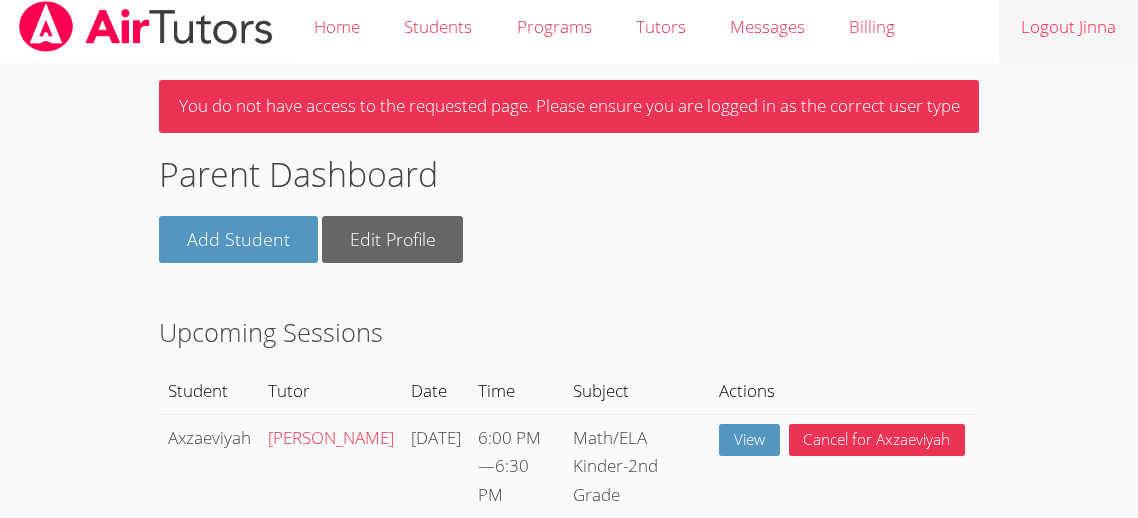 click on "Logout Jinna" at bounding box center [1068, 27] 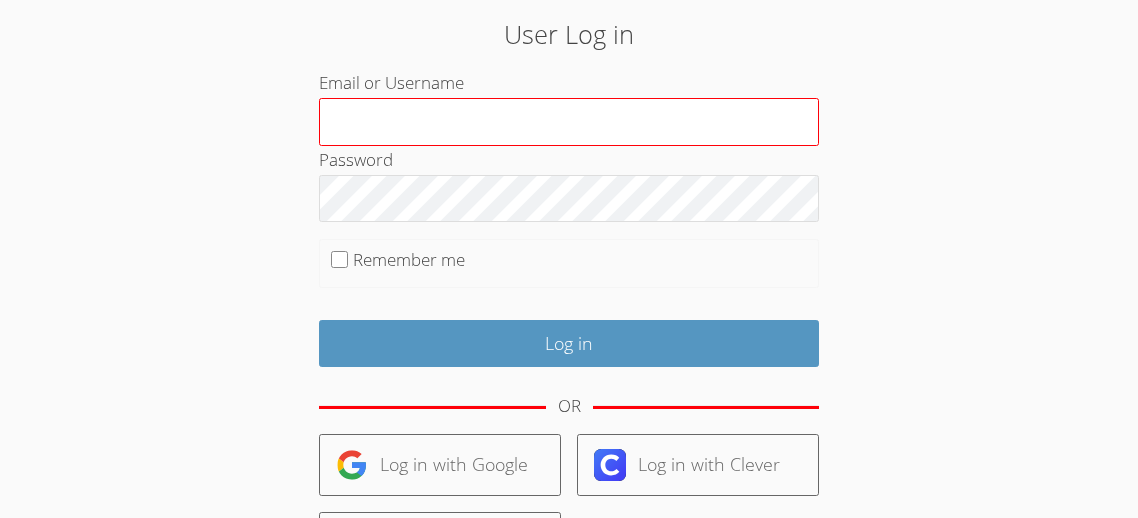 scroll, scrollTop: 135, scrollLeft: 0, axis: vertical 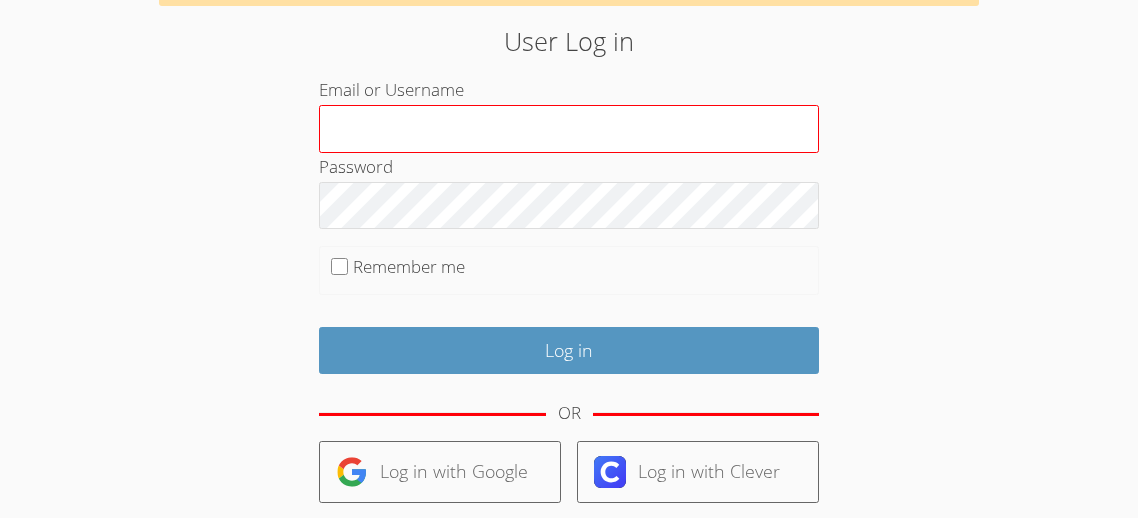click on "Email or Username" at bounding box center (569, 129) 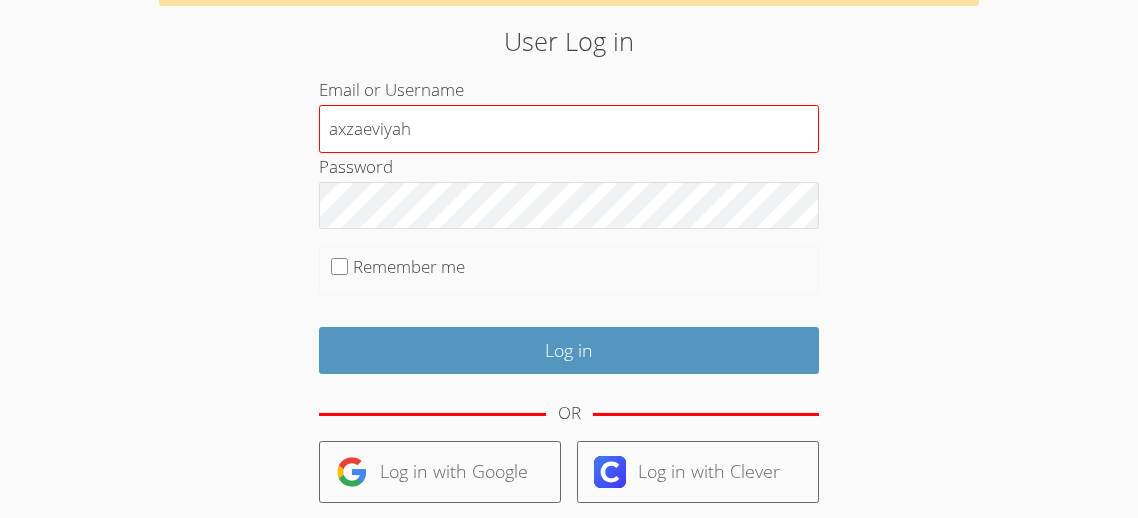 type on "axzaeviyah" 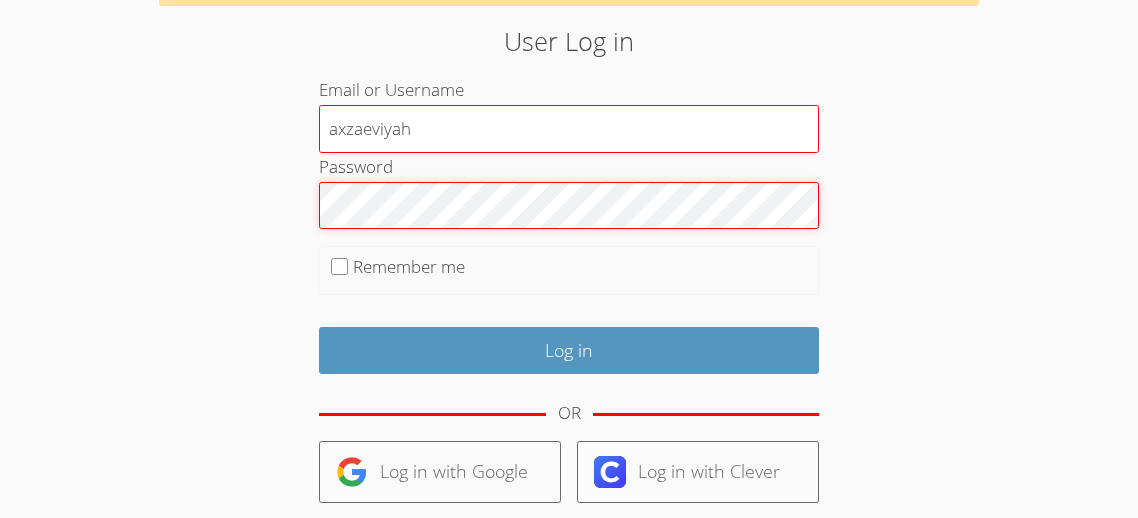 click on "Log in" at bounding box center (569, 350) 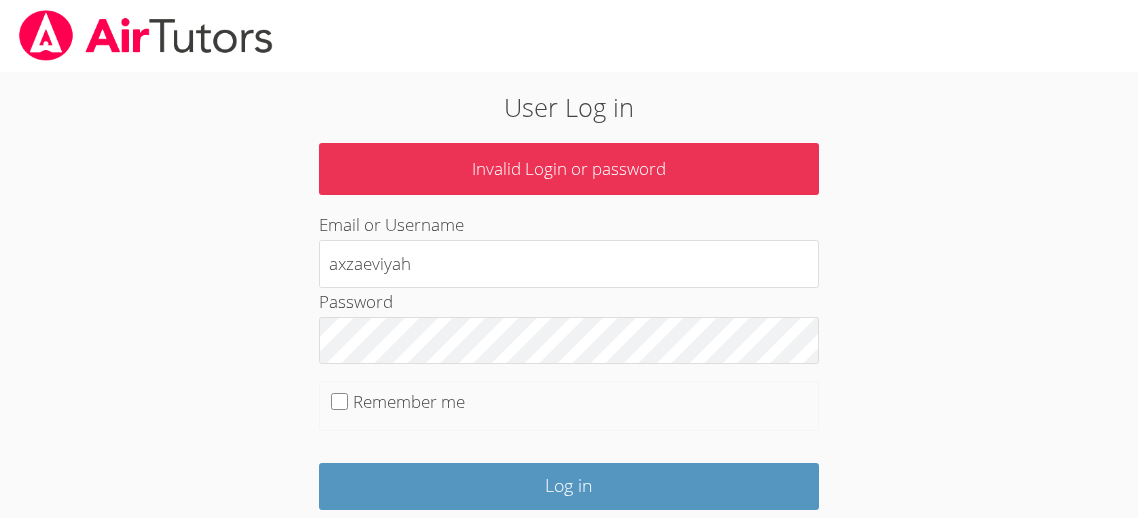 scroll, scrollTop: 0, scrollLeft: 0, axis: both 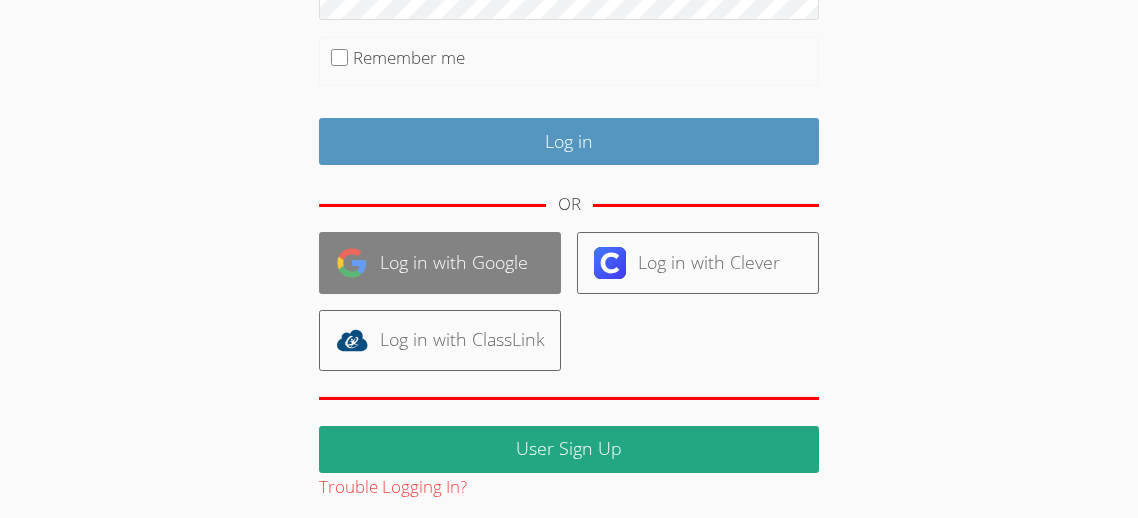 click on "Log in with Google" at bounding box center (440, 262) 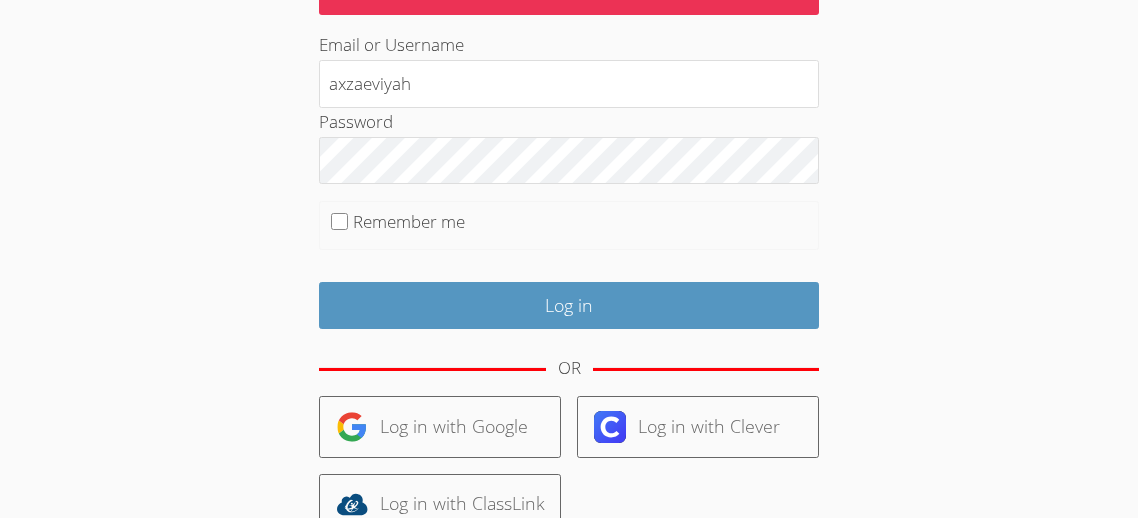 scroll, scrollTop: 0, scrollLeft: 0, axis: both 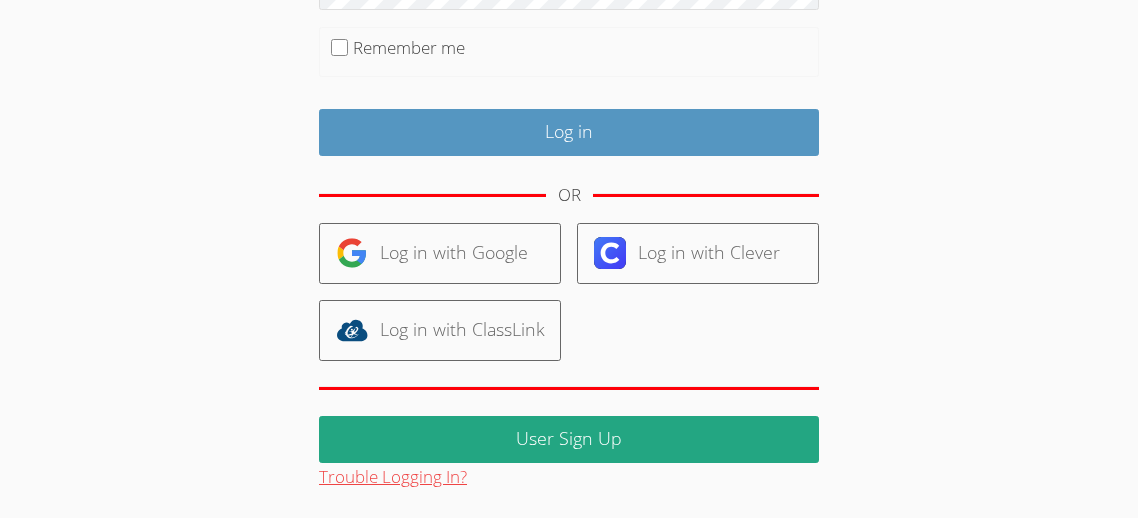 click on "Trouble Logging In?" at bounding box center [393, 477] 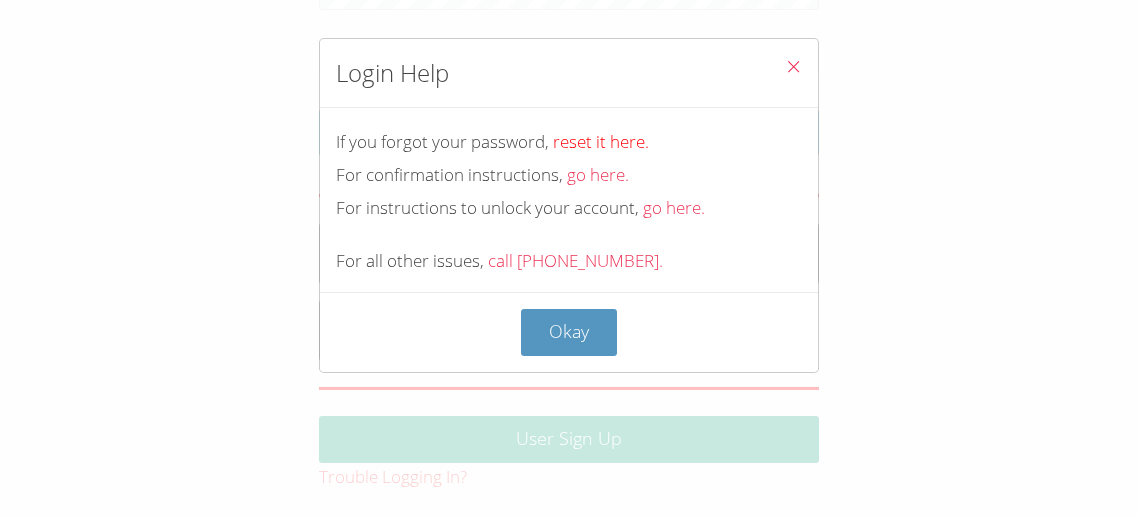 click on "reset it here." at bounding box center (601, 141) 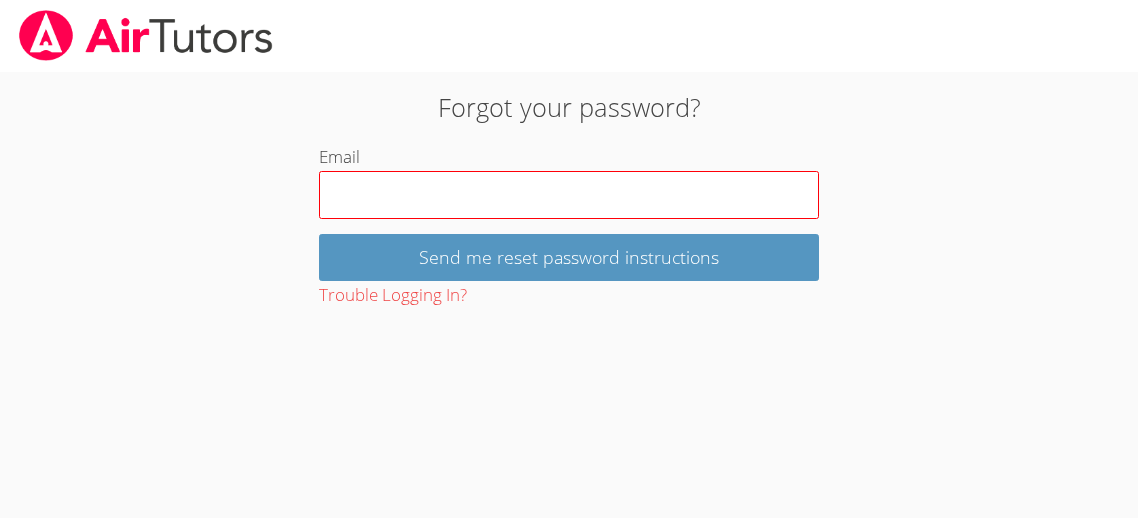 click on "Email" at bounding box center [569, 195] 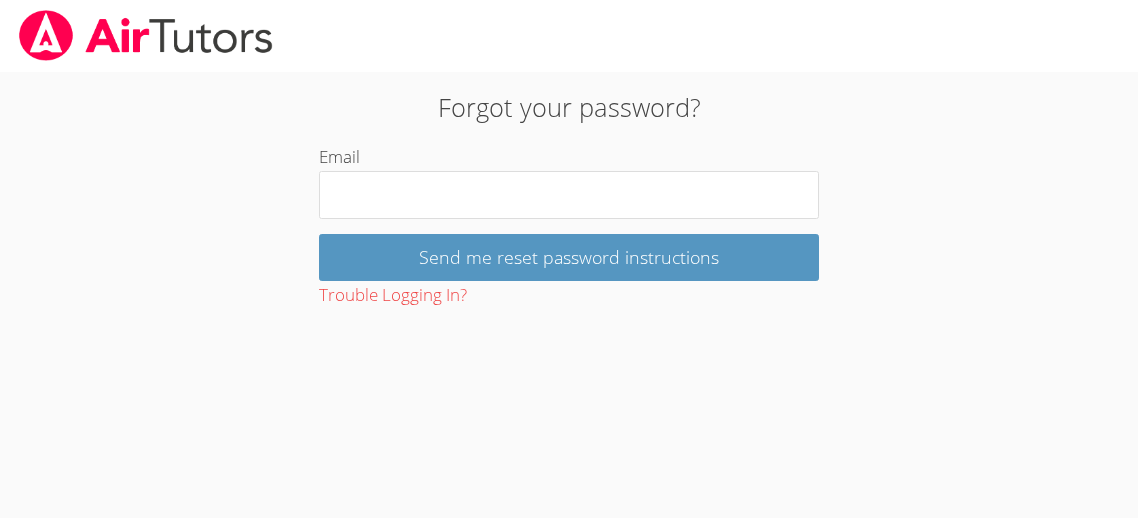 type on "juicycreations2020@gmail.com" 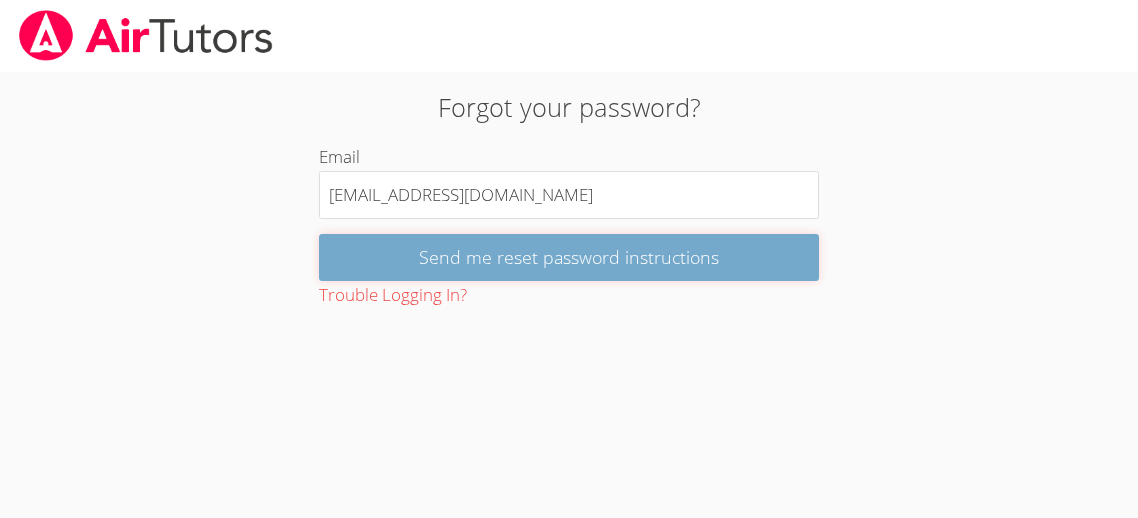 click on "Send me reset password instructions" at bounding box center (569, 257) 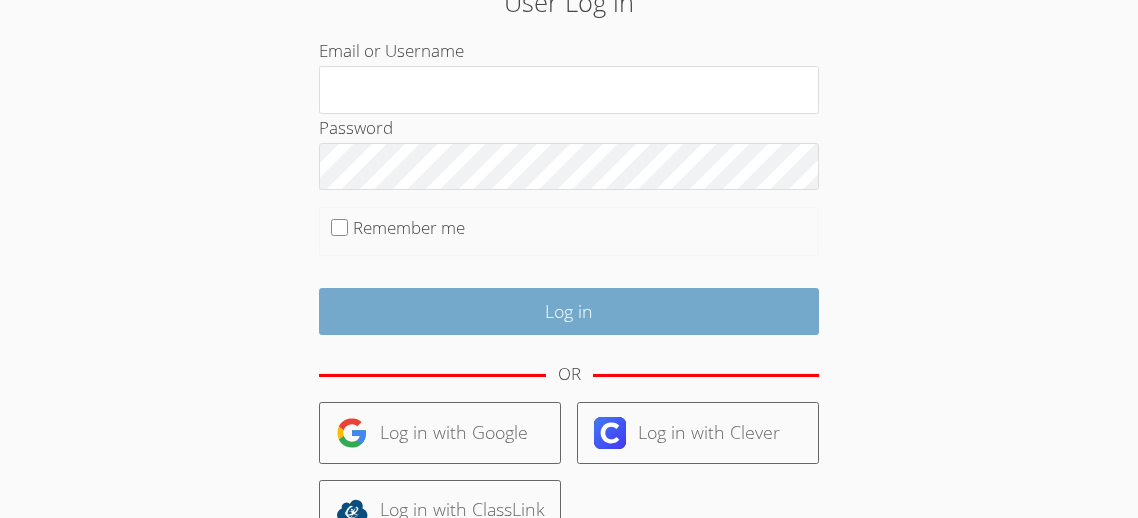 scroll, scrollTop: 354, scrollLeft: 0, axis: vertical 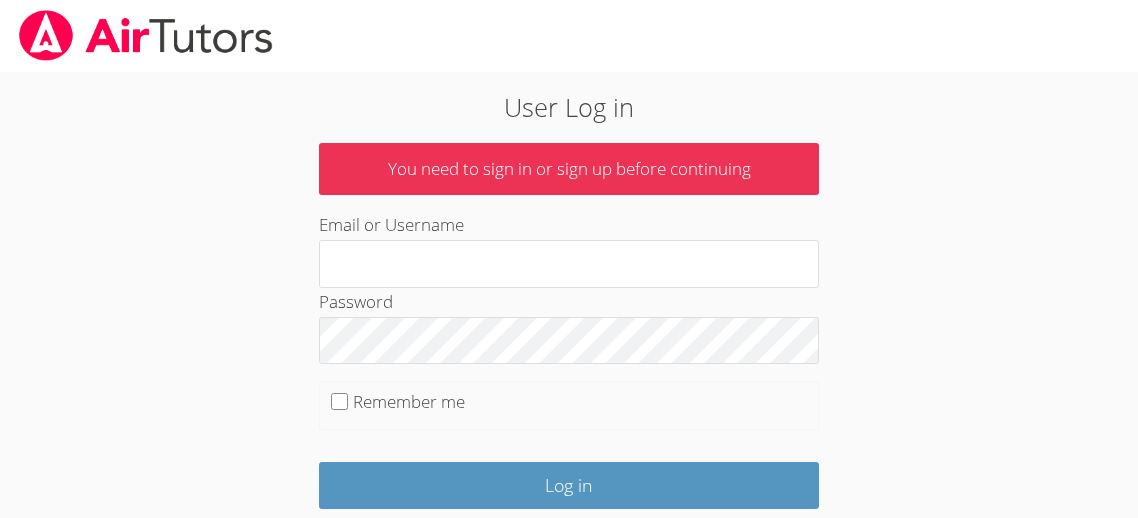 click on "Email or Username" at bounding box center [569, 264] 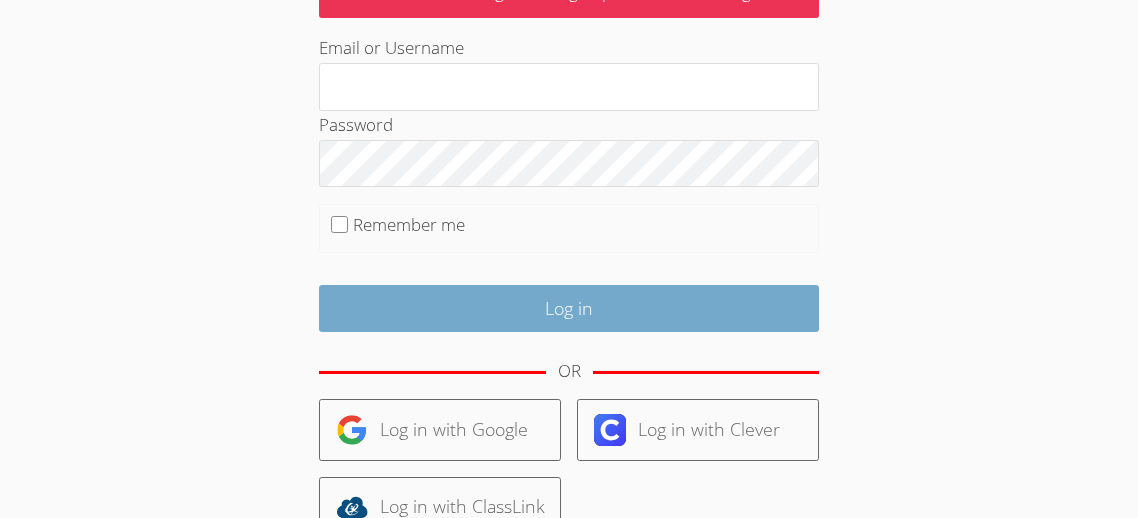 scroll, scrollTop: 354, scrollLeft: 0, axis: vertical 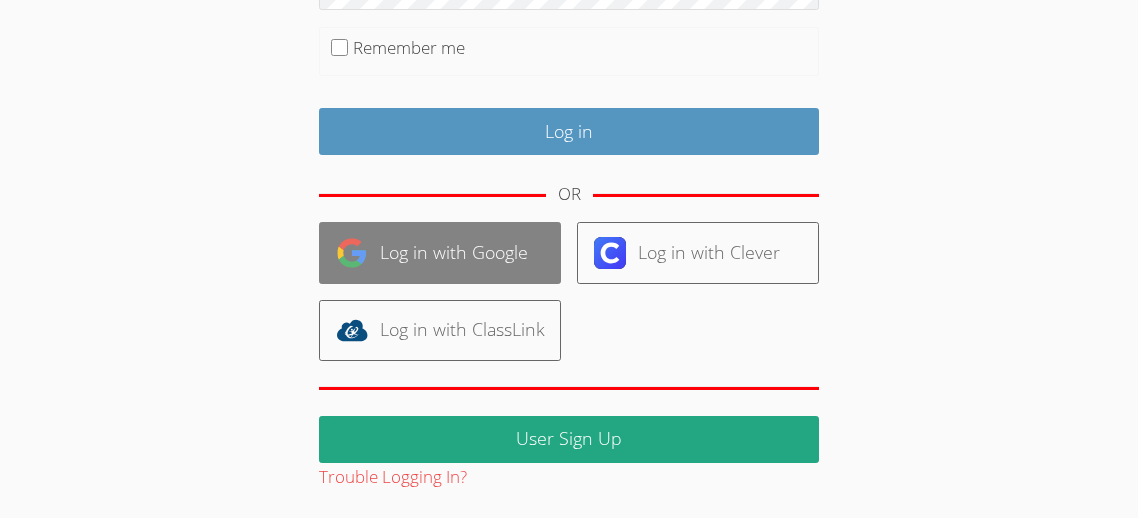 click on "Log in with Google" at bounding box center [440, 252] 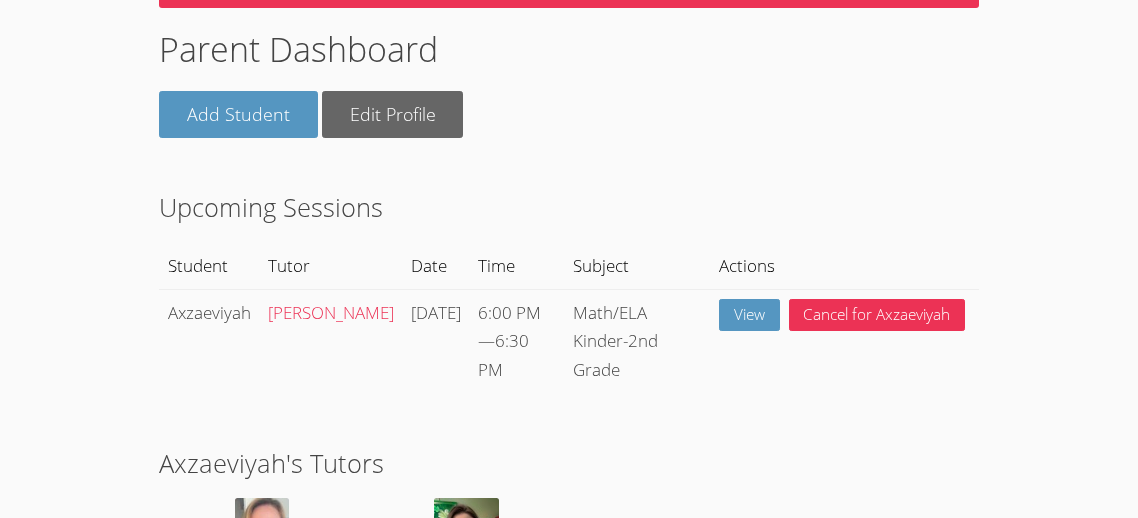 scroll, scrollTop: 245, scrollLeft: 0, axis: vertical 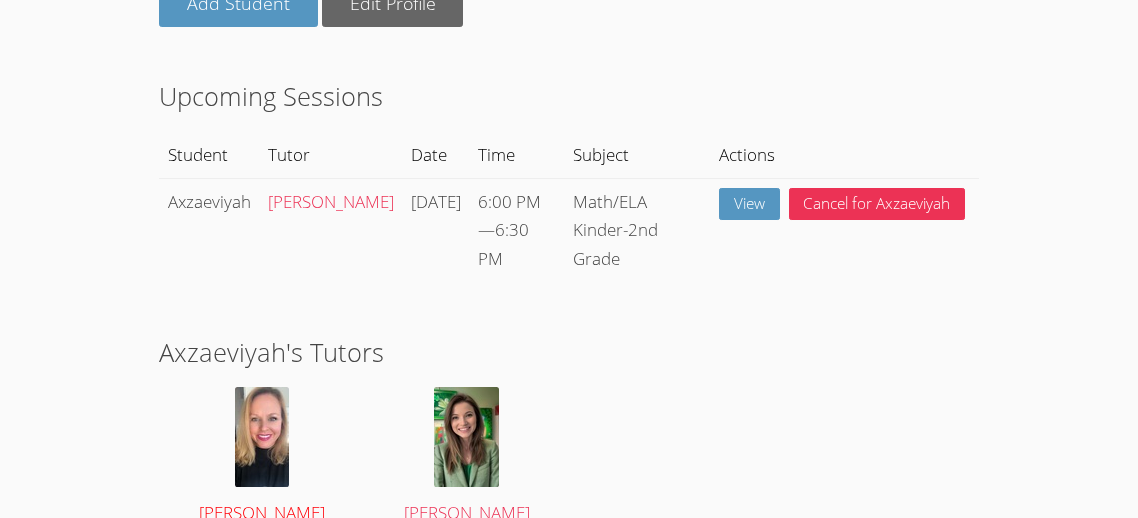 click at bounding box center (262, 437) 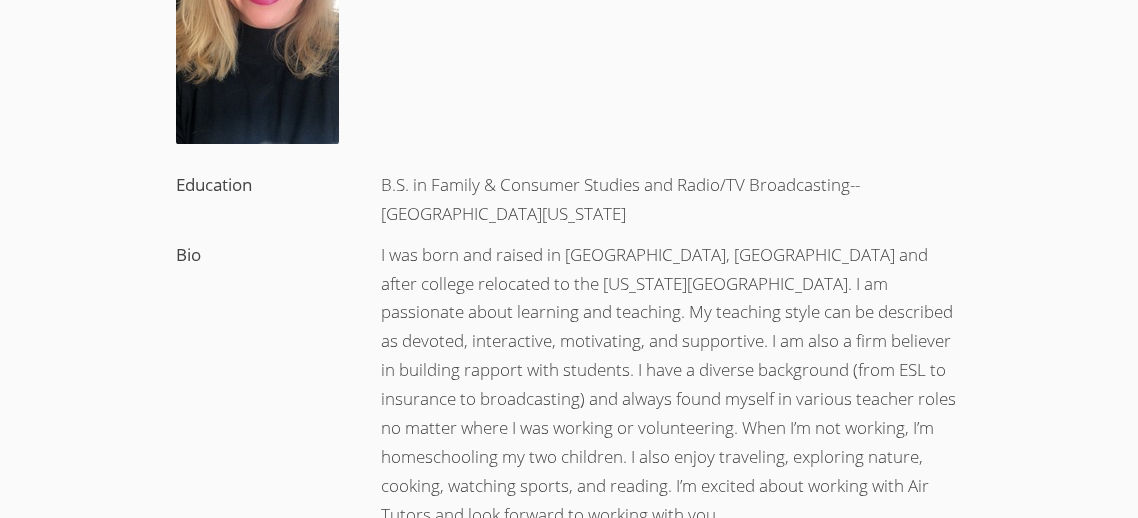 scroll, scrollTop: 0, scrollLeft: 0, axis: both 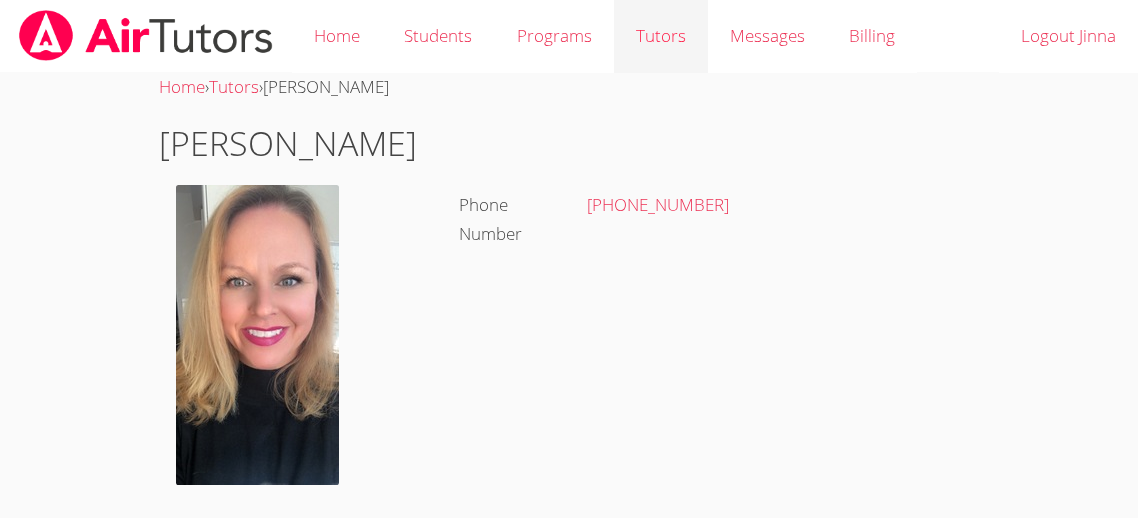 click on "Tutors" at bounding box center (661, 36) 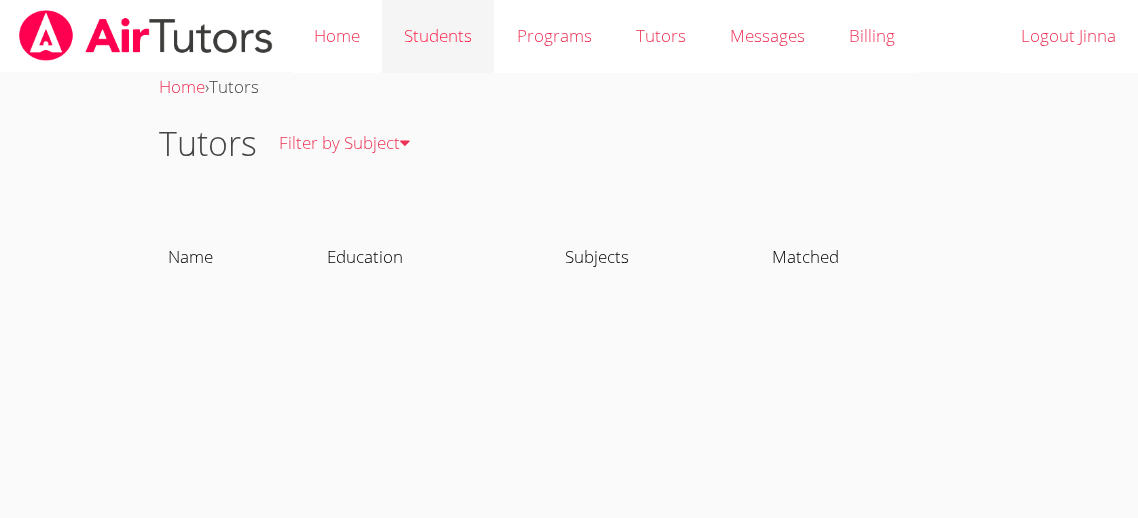 click on "Students" at bounding box center [438, 36] 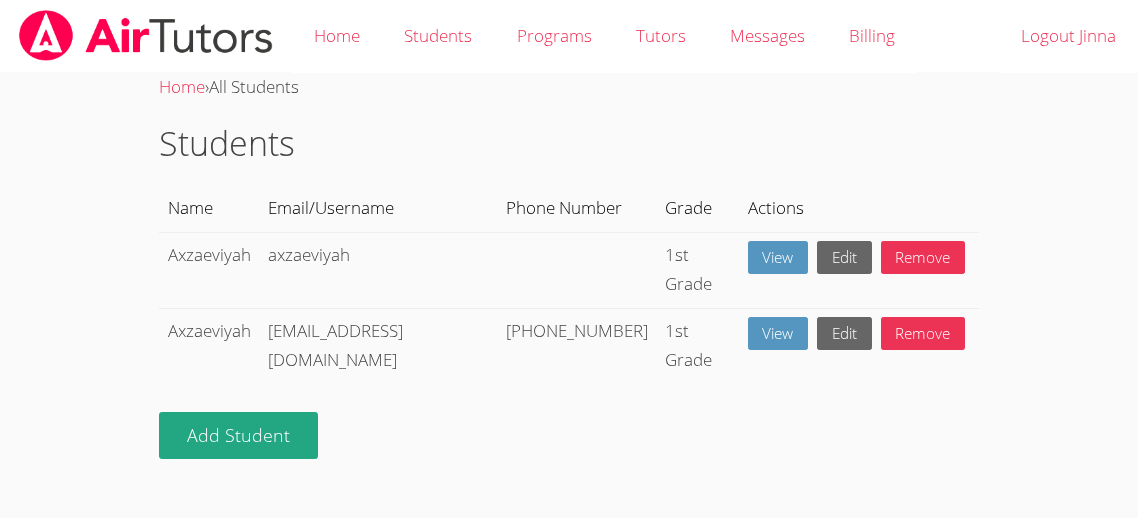 scroll, scrollTop: 19, scrollLeft: 0, axis: vertical 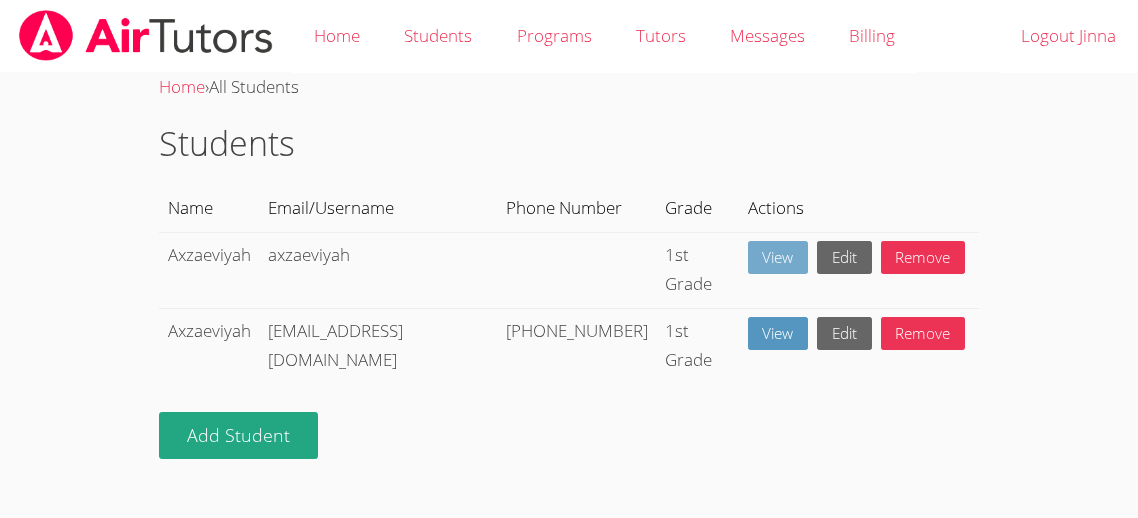 click on "View" at bounding box center (778, 257) 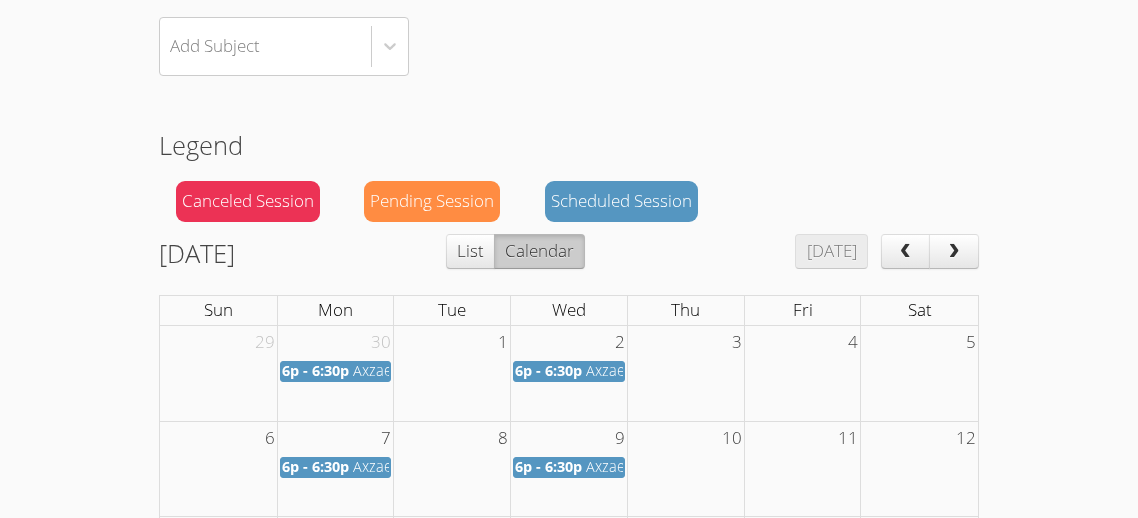 scroll, scrollTop: 670, scrollLeft: 0, axis: vertical 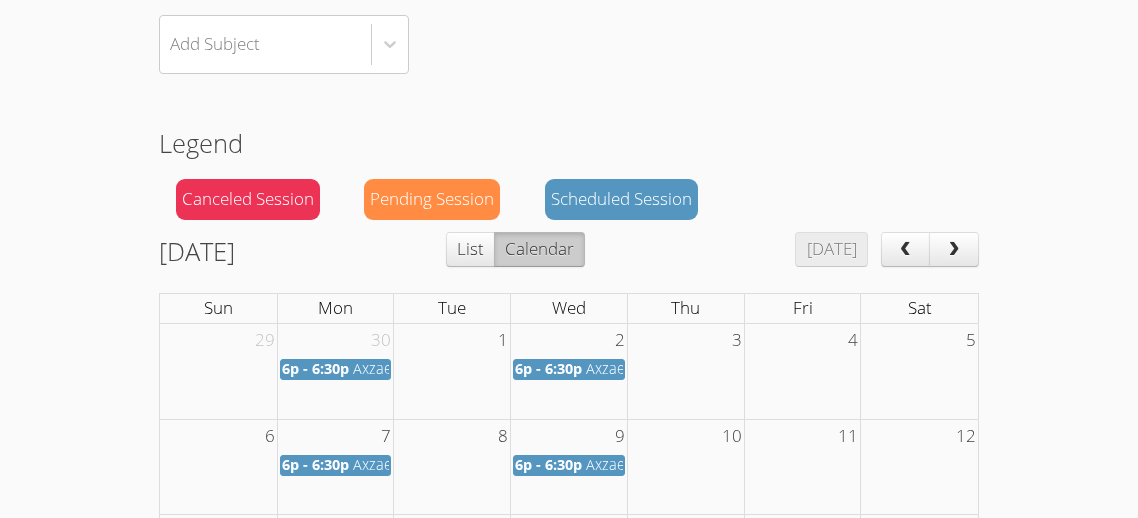 click on "Scheduled Session" at bounding box center (621, 199) 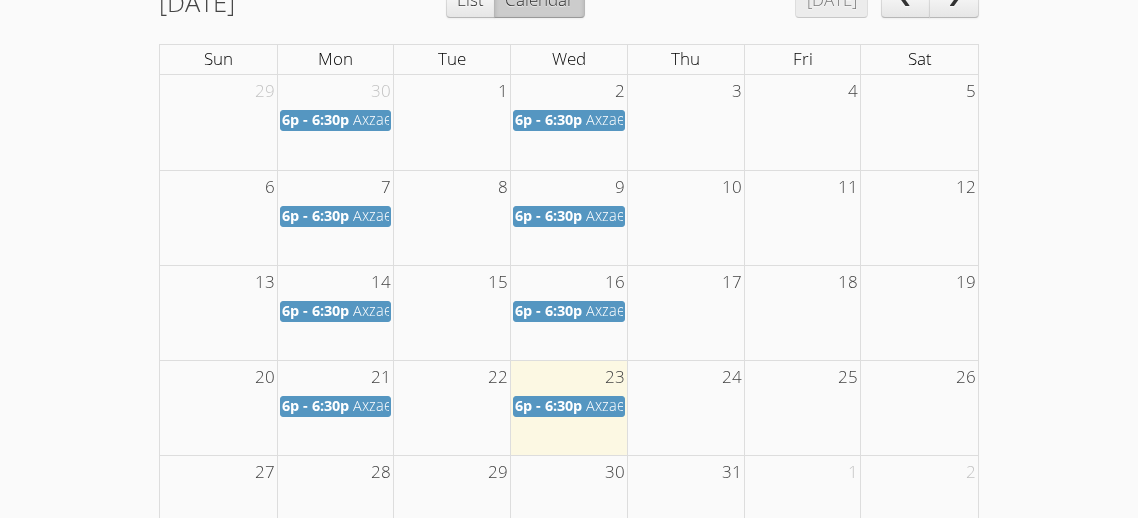 scroll, scrollTop: 1079, scrollLeft: 0, axis: vertical 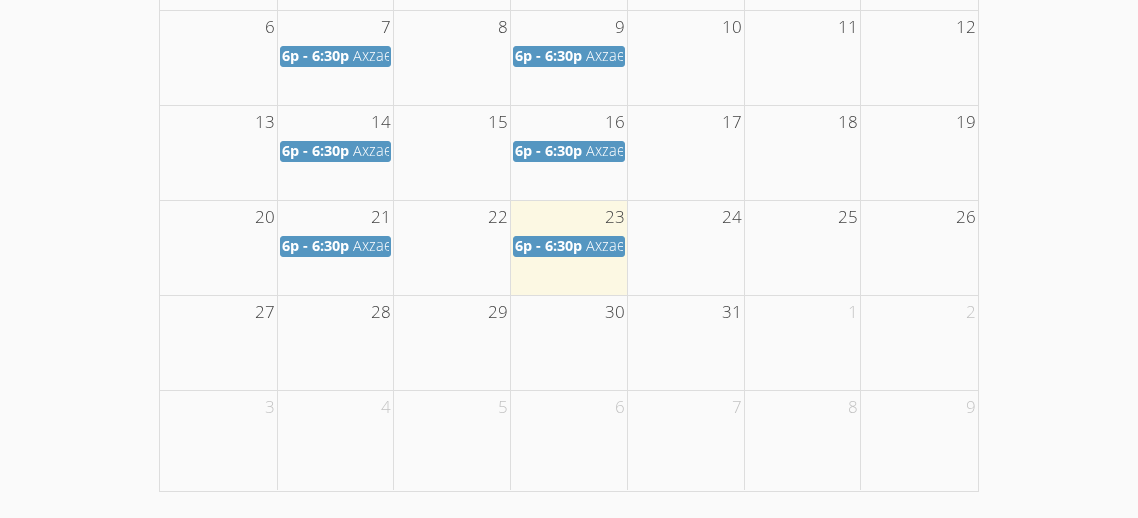 click on "6p - 6:30p   Axzaeviyah (Math/ELA Kinder-2nd Grade)" at bounding box center [569, 246] 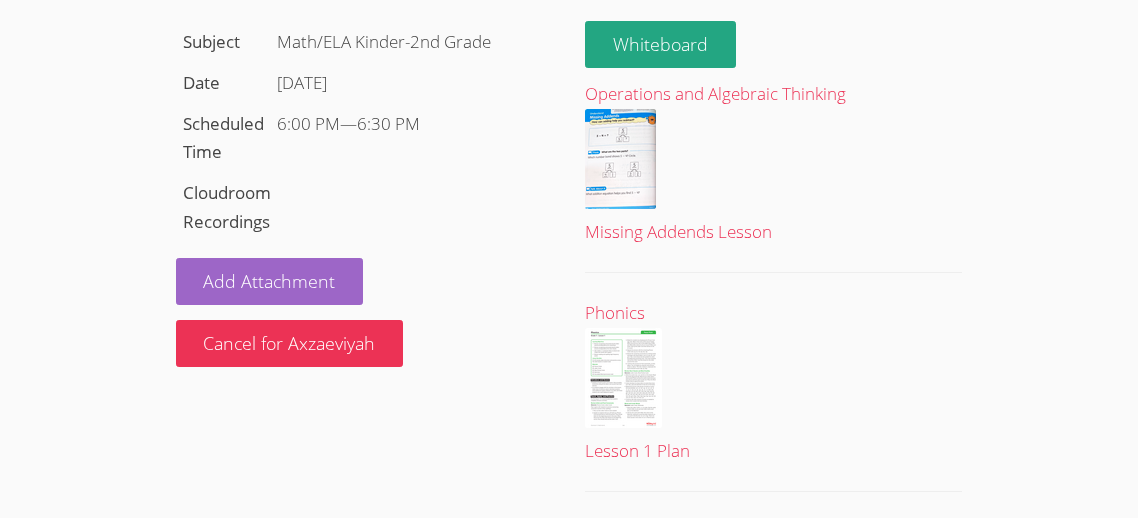 scroll, scrollTop: 245, scrollLeft: 0, axis: vertical 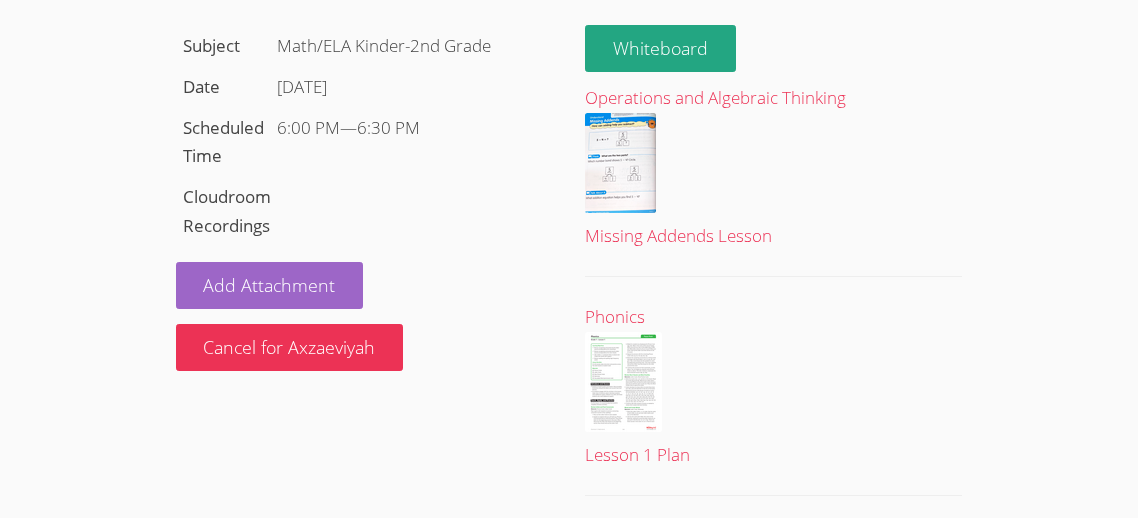 click on "Cloudroom Recordings" at bounding box center [227, 211] 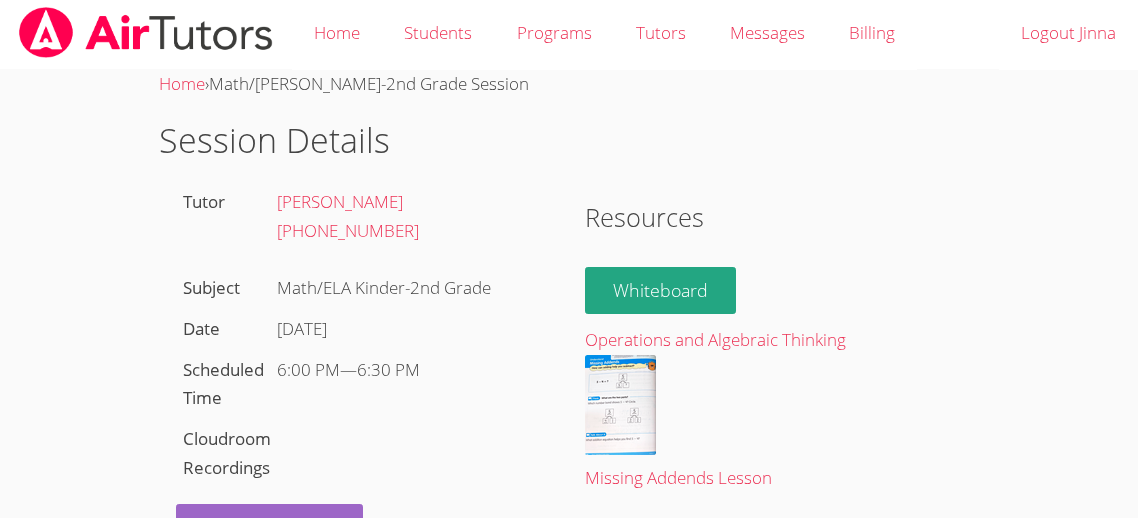 scroll, scrollTop: 0, scrollLeft: 0, axis: both 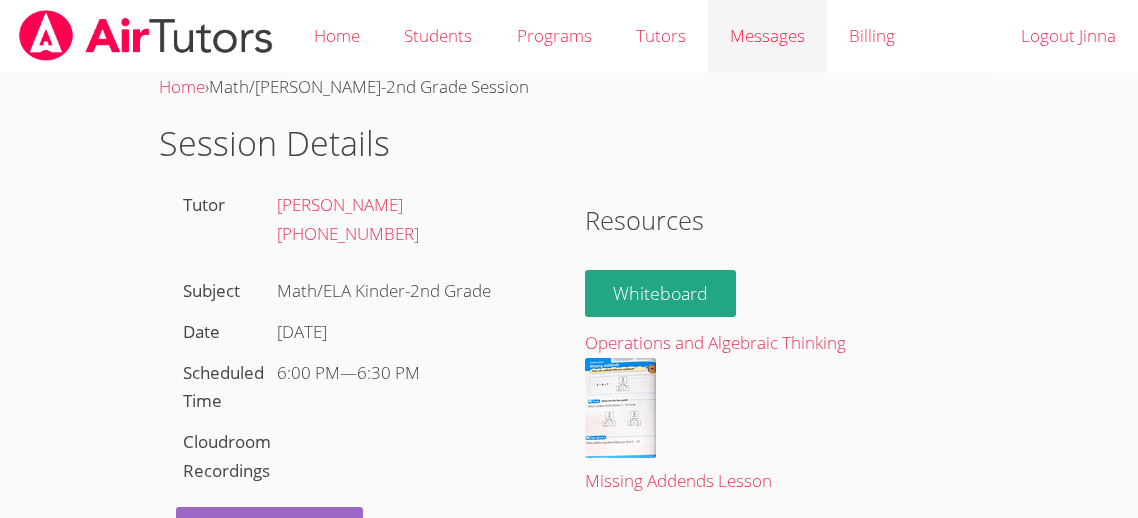 click on "Messages" at bounding box center [767, 35] 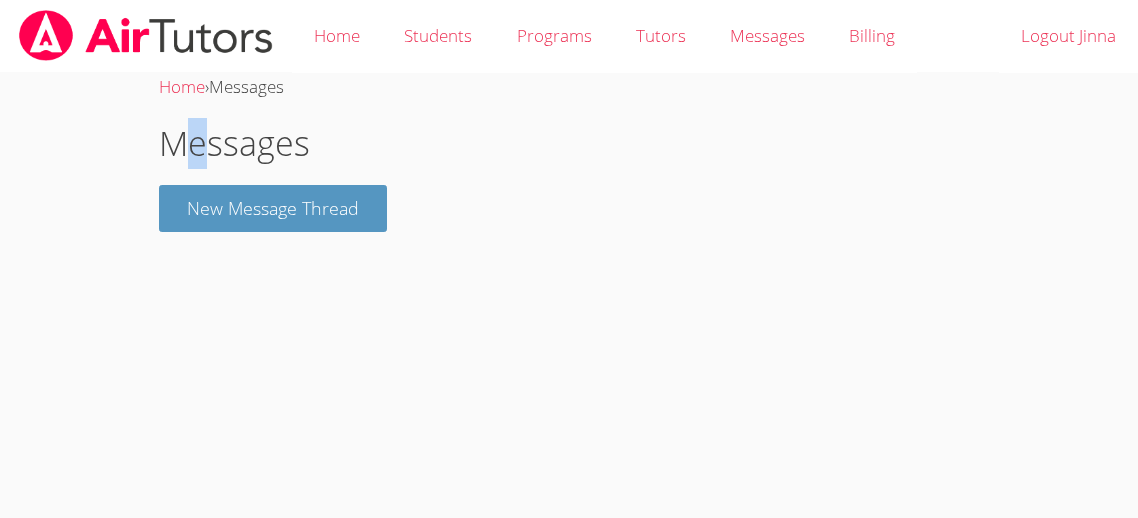click on "Home  ›  Messages Messages New Message Thread" at bounding box center (569, 160) 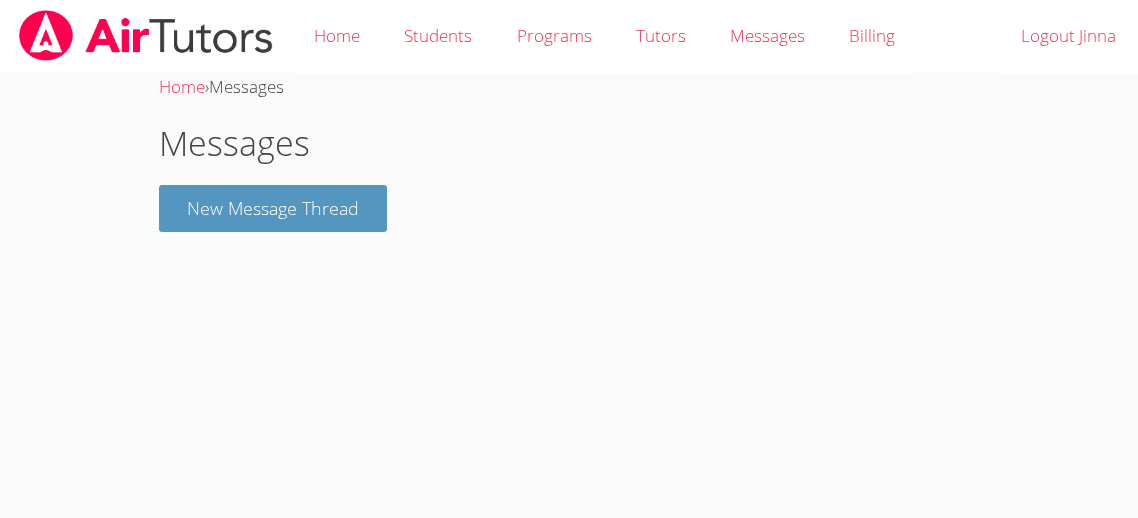 click on "Messages" at bounding box center [246, 86] 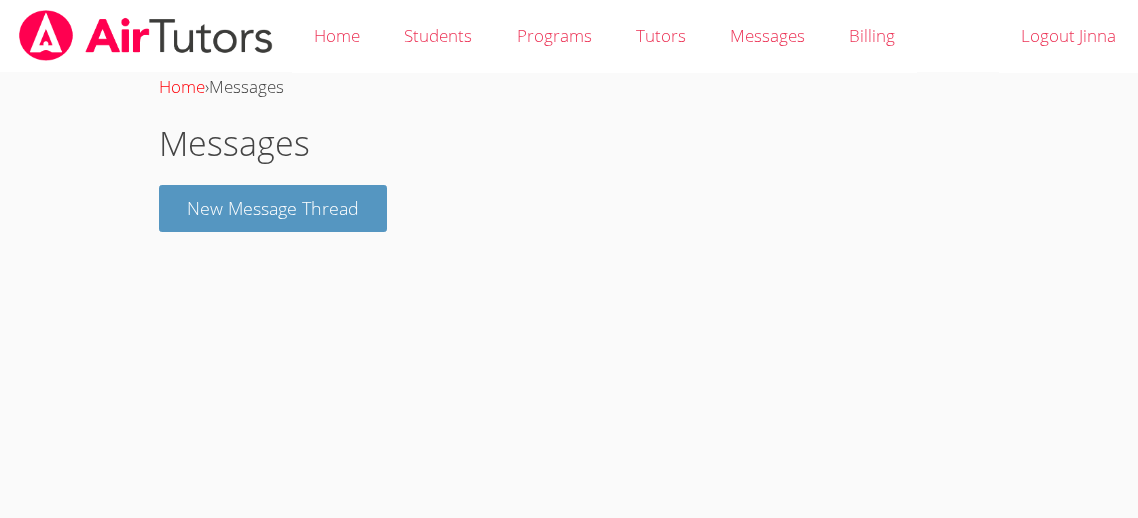 click on "Home" at bounding box center [182, 86] 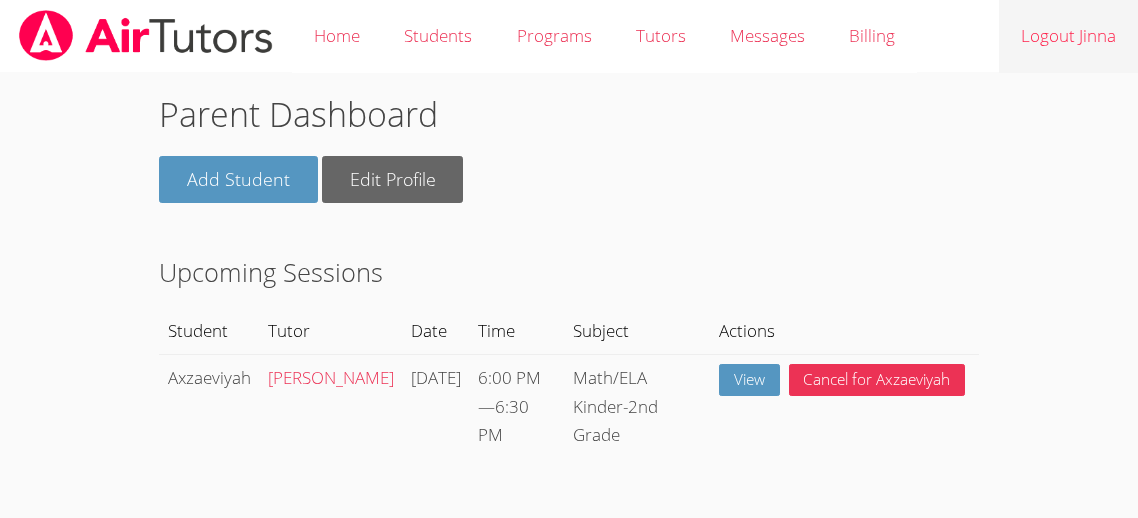 click on "Logout Jinna" at bounding box center (1068, 36) 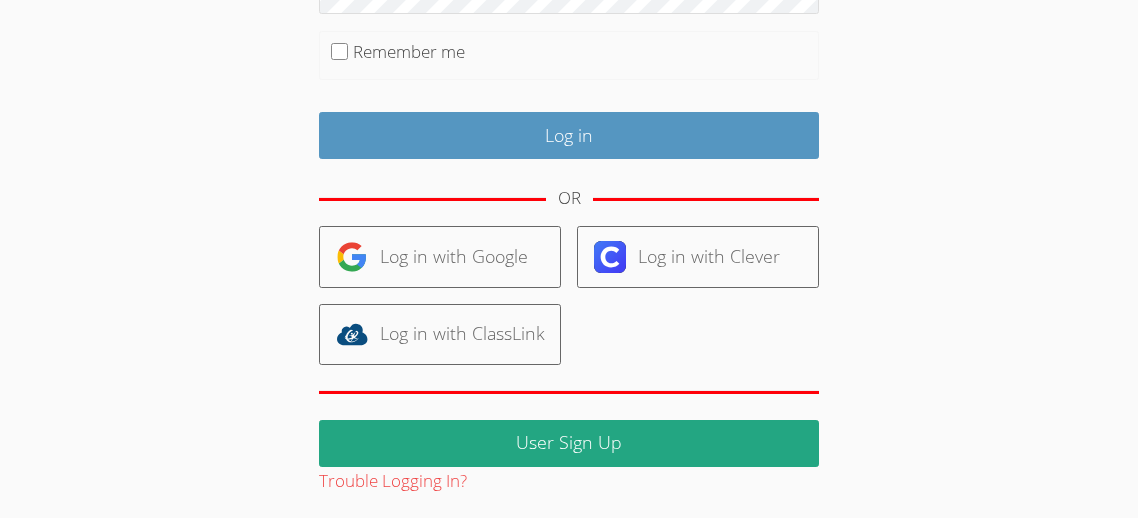 scroll, scrollTop: 354, scrollLeft: 0, axis: vertical 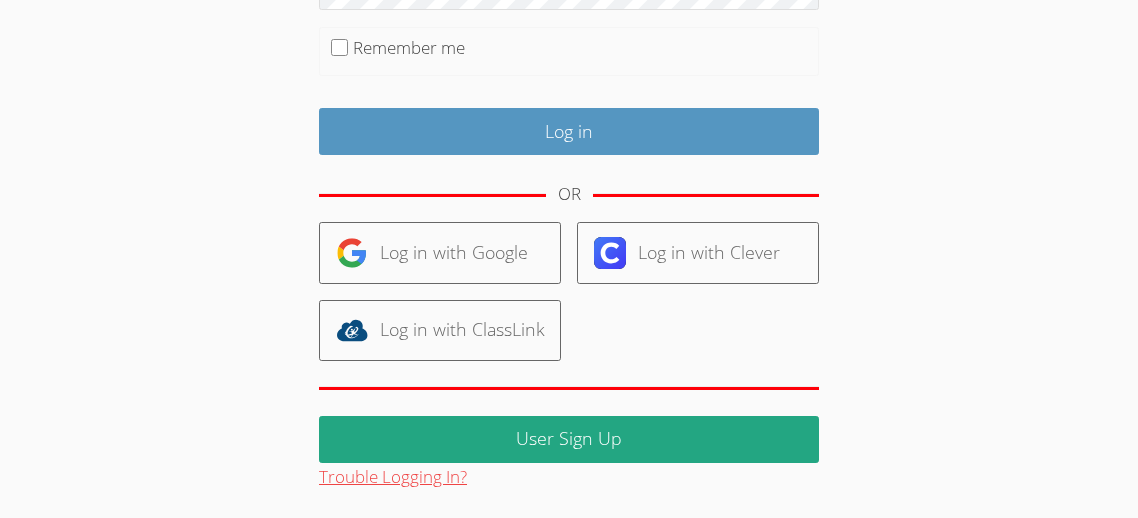 click on "Trouble Logging In?" at bounding box center (393, 477) 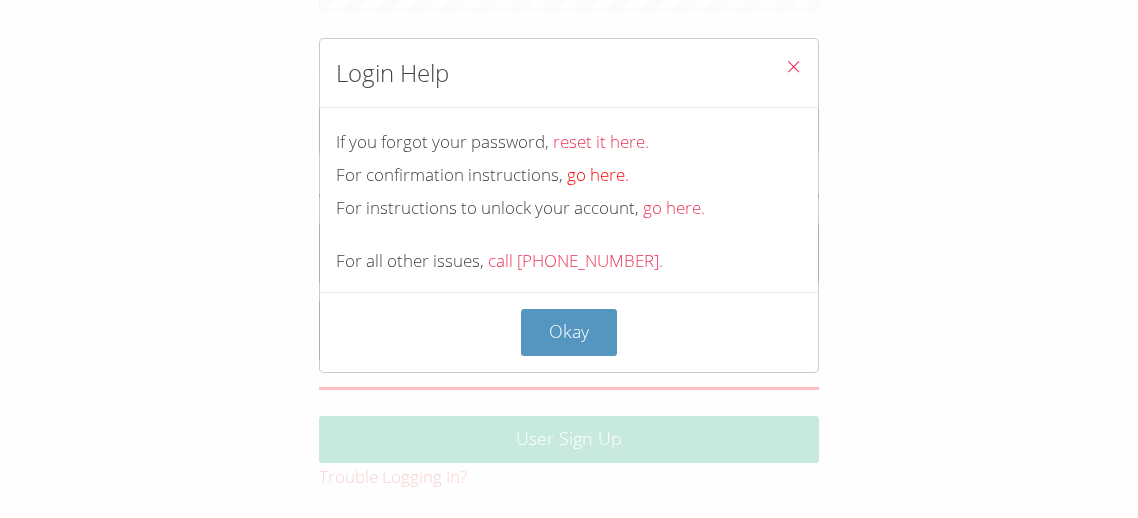 click on "go here." at bounding box center (598, 174) 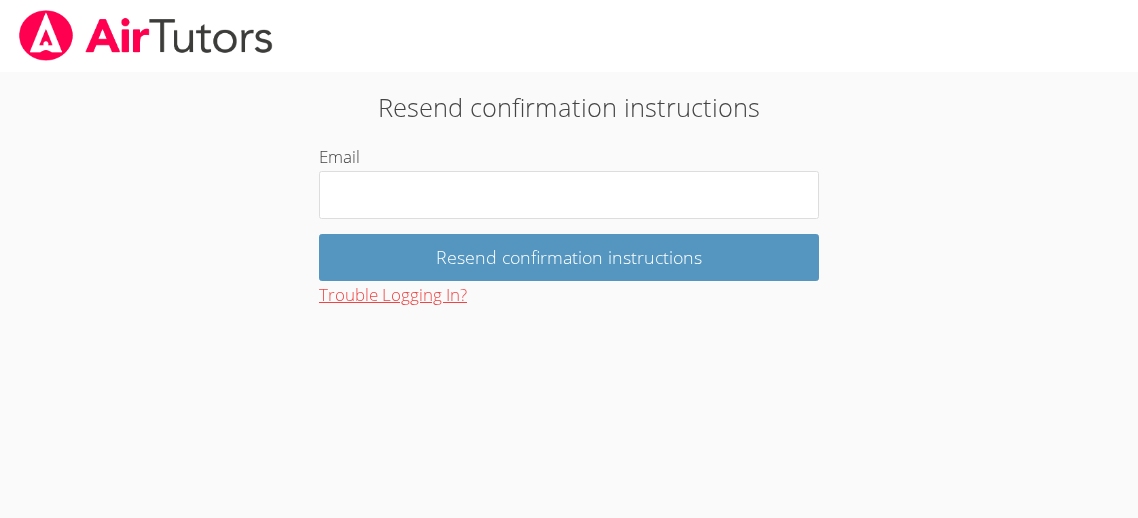 click on "Trouble Logging In?" at bounding box center [393, 295] 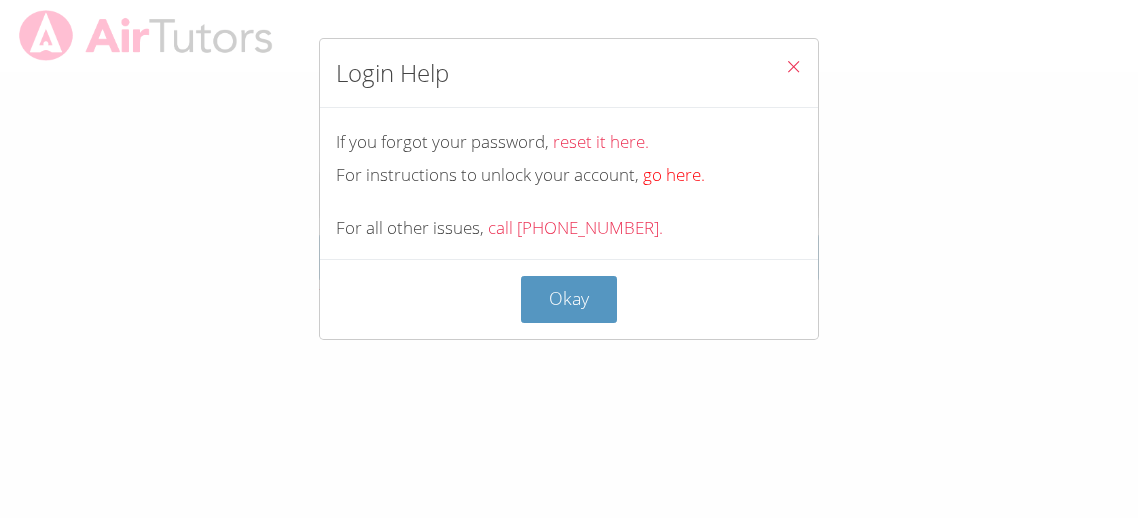 click on "go here." at bounding box center (674, 174) 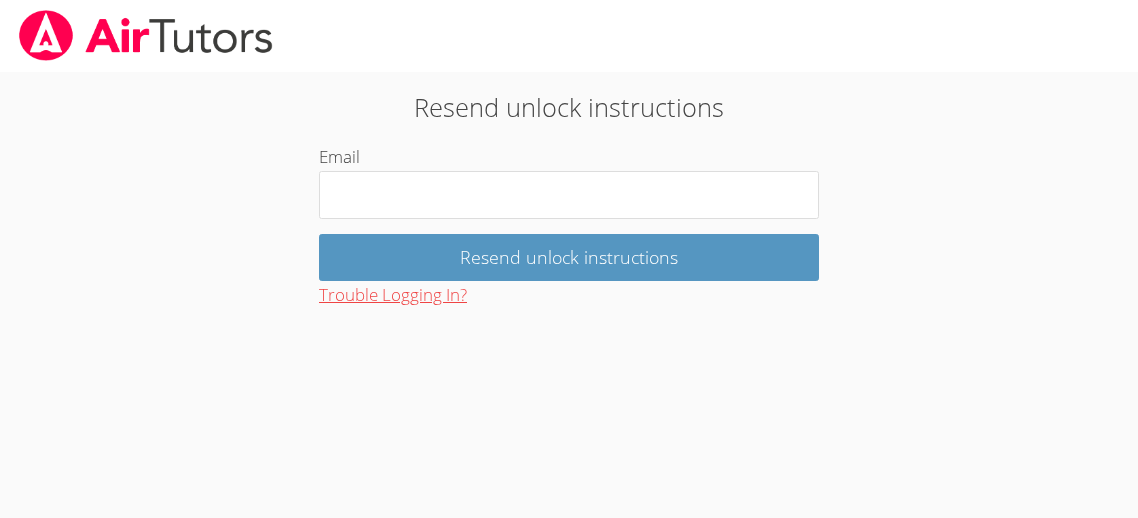 click on "Trouble Logging In?" at bounding box center (393, 295) 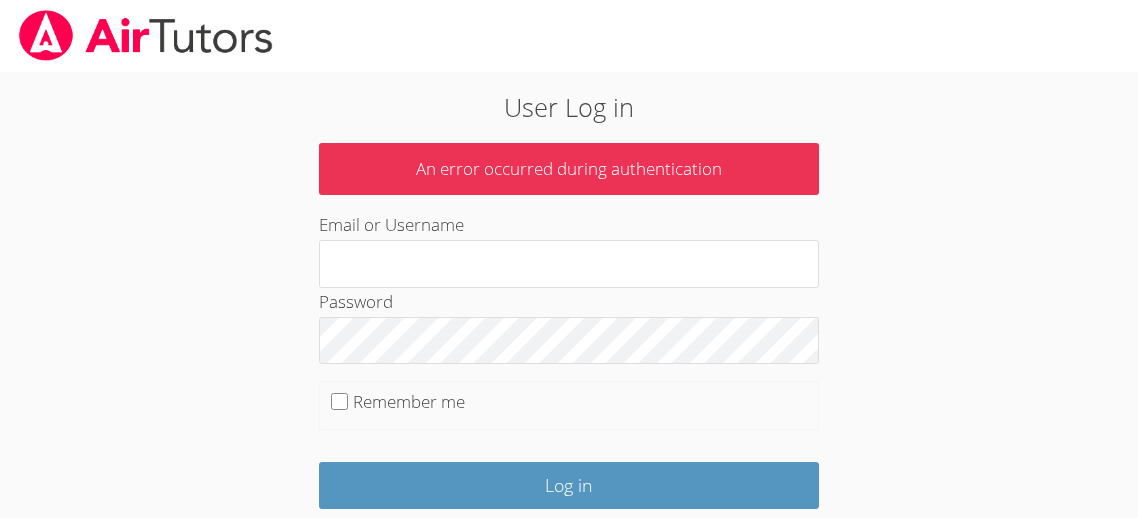 scroll, scrollTop: 0, scrollLeft: 0, axis: both 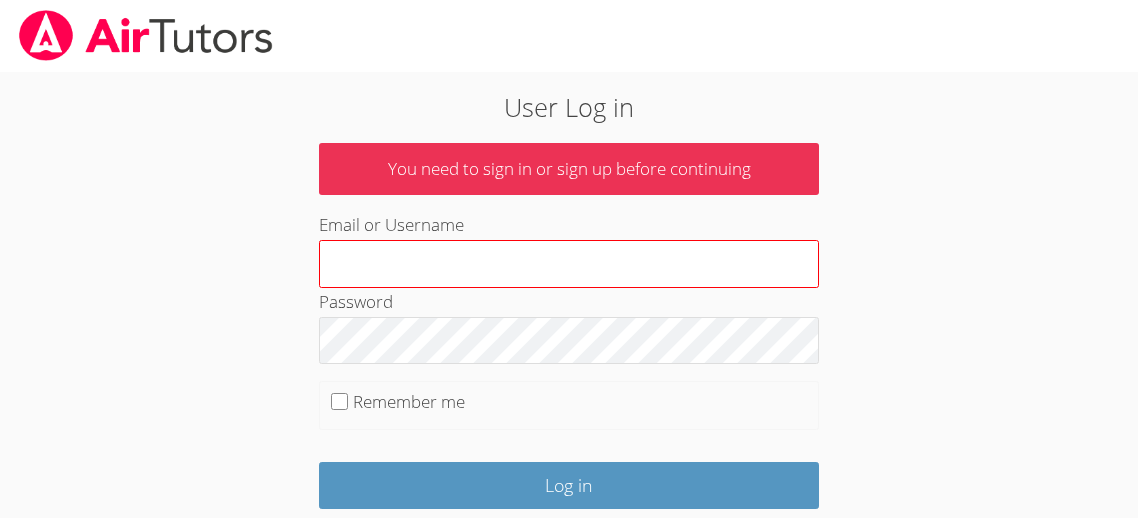 click on "Email or Username" at bounding box center [569, 264] 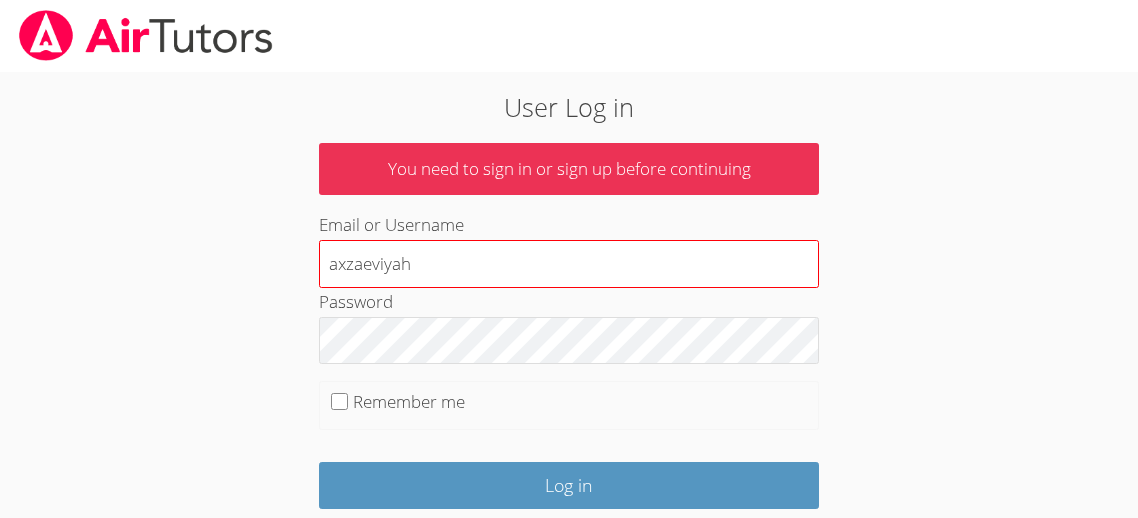 type on "axzaeviyah" 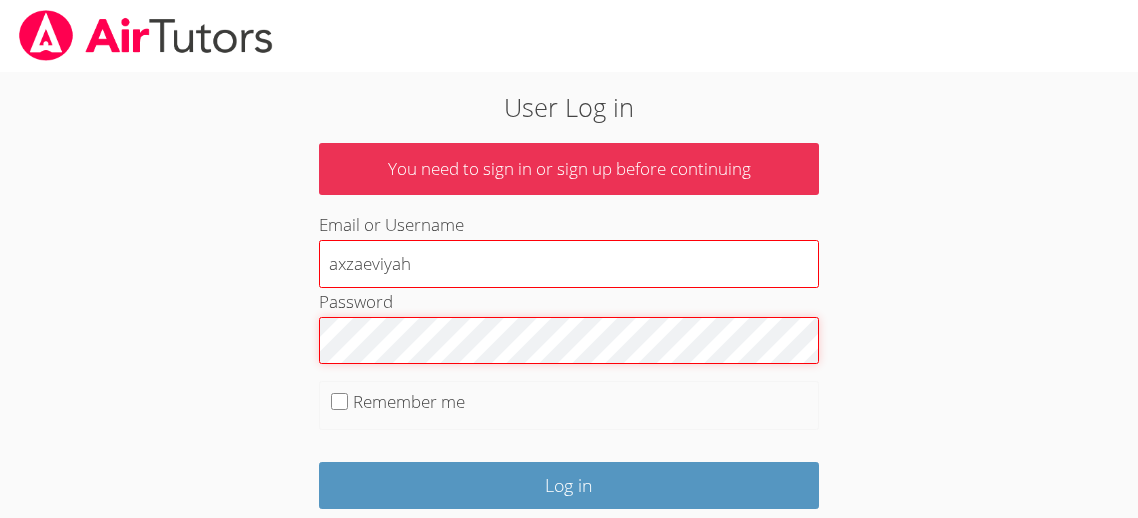 click on "Log in" at bounding box center (569, 485) 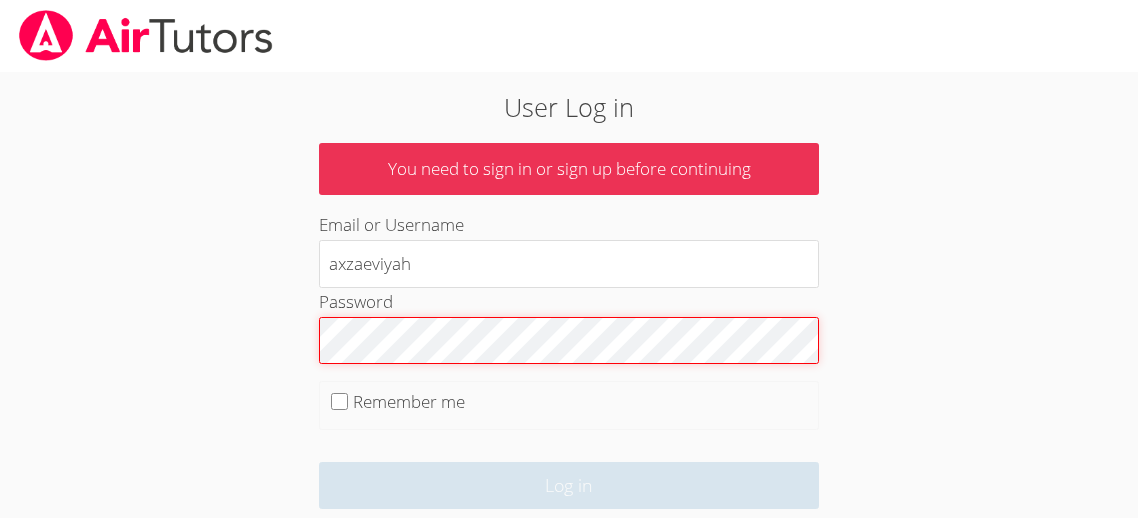 scroll, scrollTop: 119, scrollLeft: 0, axis: vertical 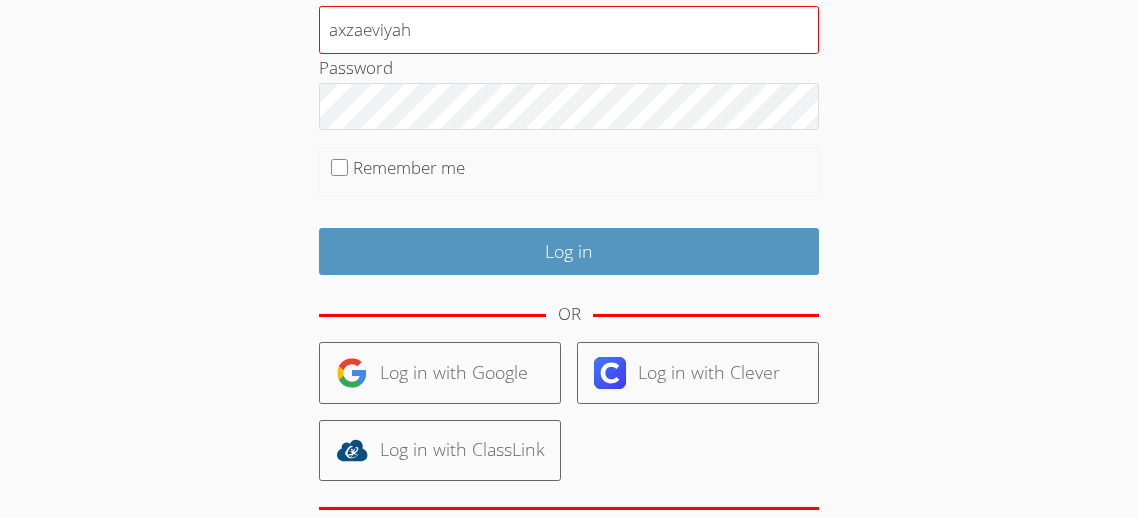 click on "axzaeviyah" at bounding box center (569, 30) 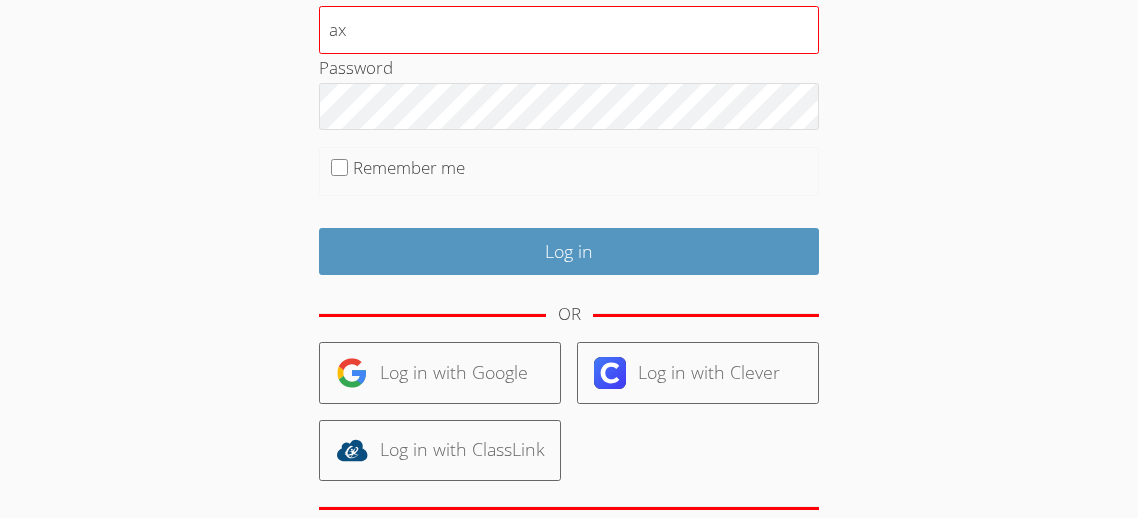 type on "a" 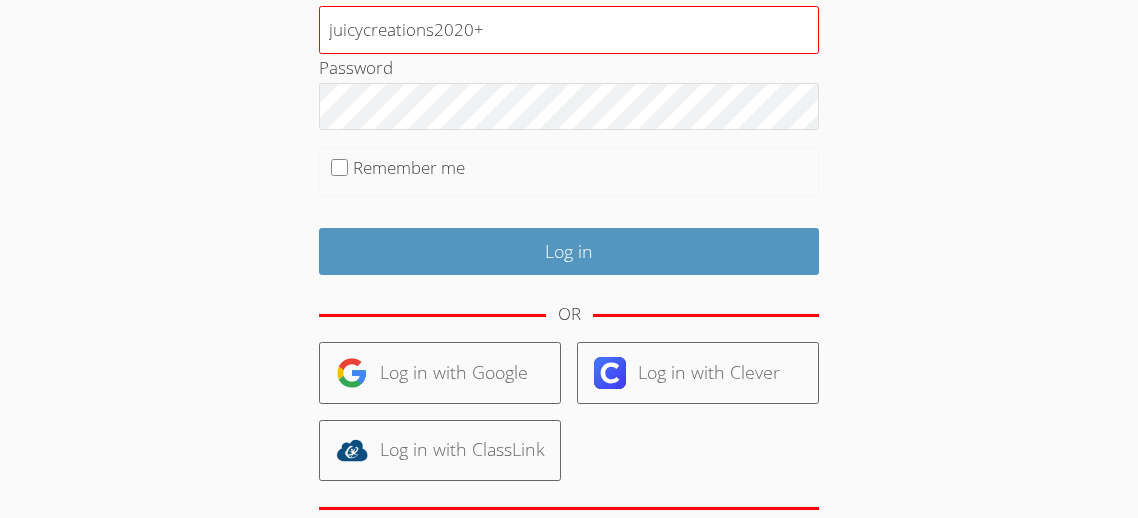 type on "[EMAIL_ADDRESS][DOMAIN_NAME]" 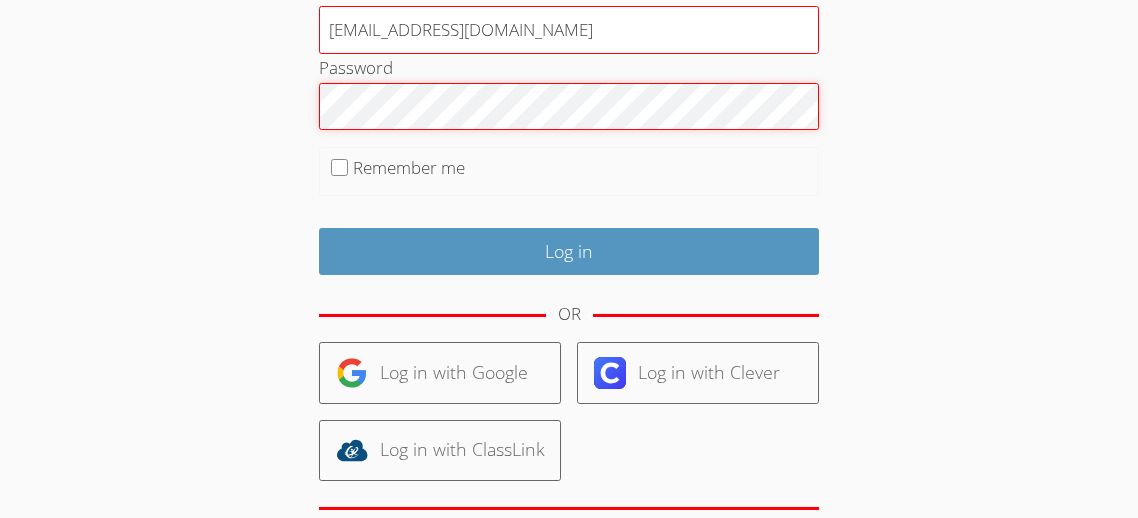 click on "Log in" at bounding box center [569, 251] 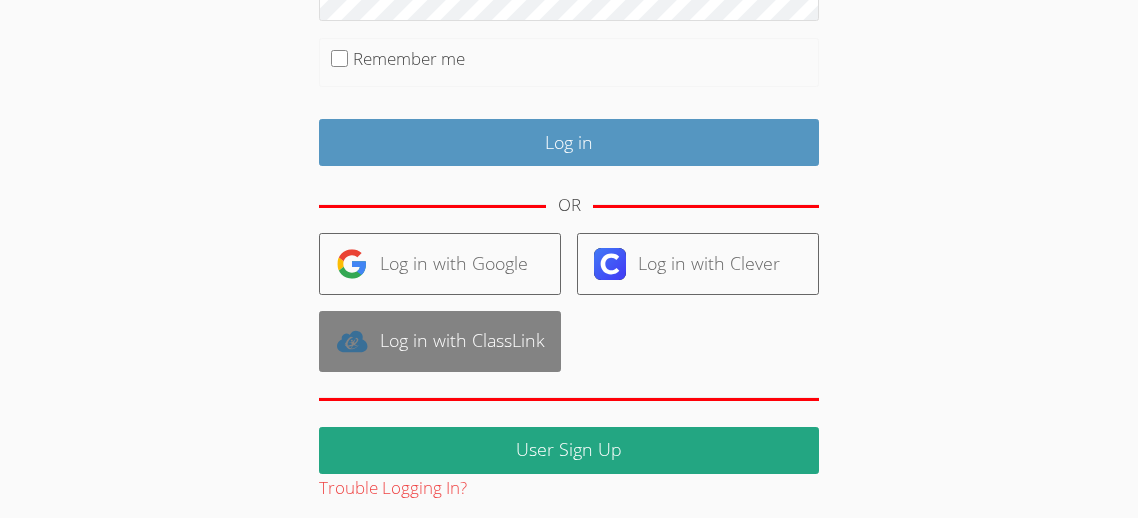 scroll, scrollTop: 354, scrollLeft: 0, axis: vertical 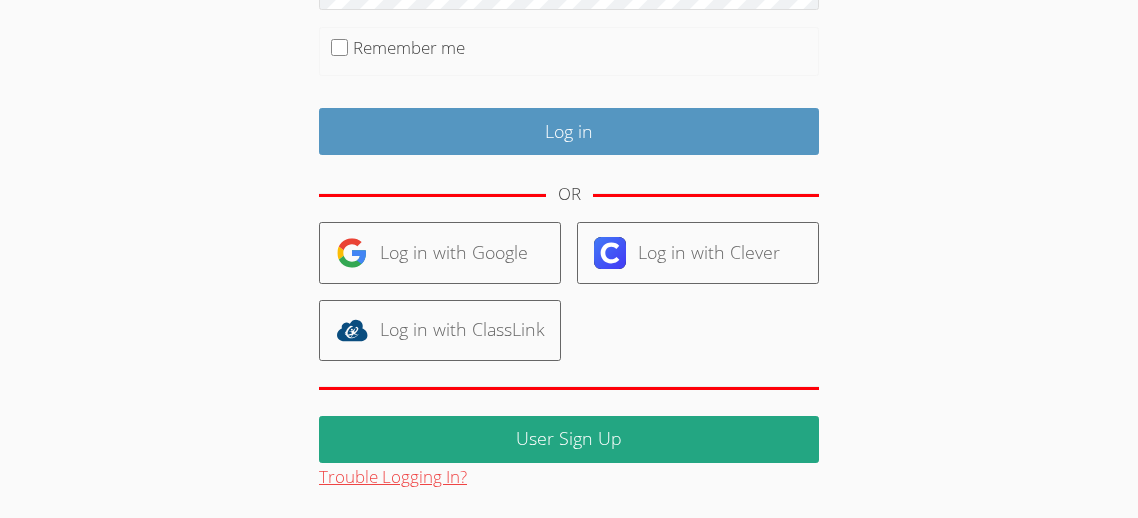 click on "Trouble Logging In?" at bounding box center (393, 477) 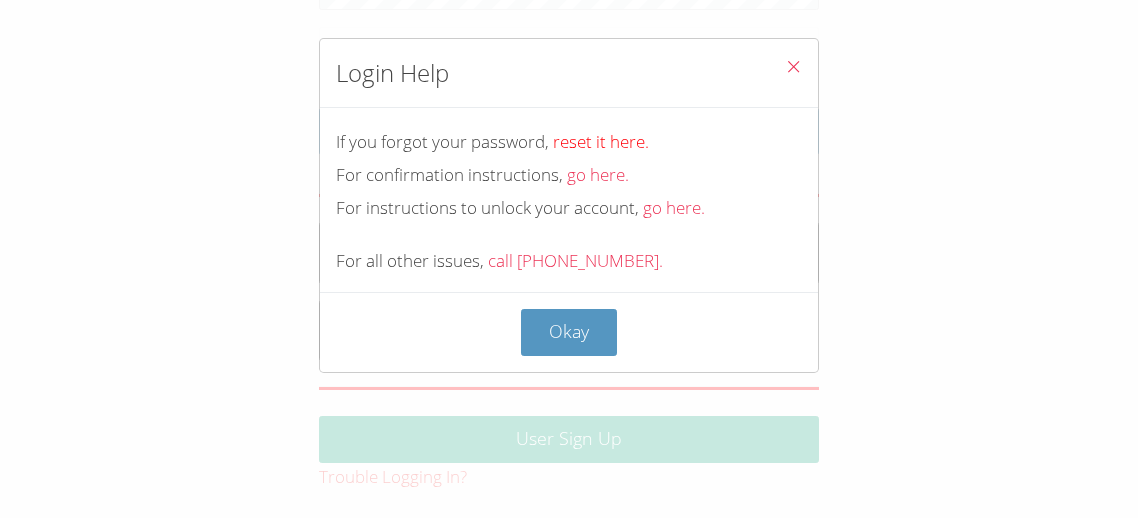 click on "reset it here." at bounding box center (601, 141) 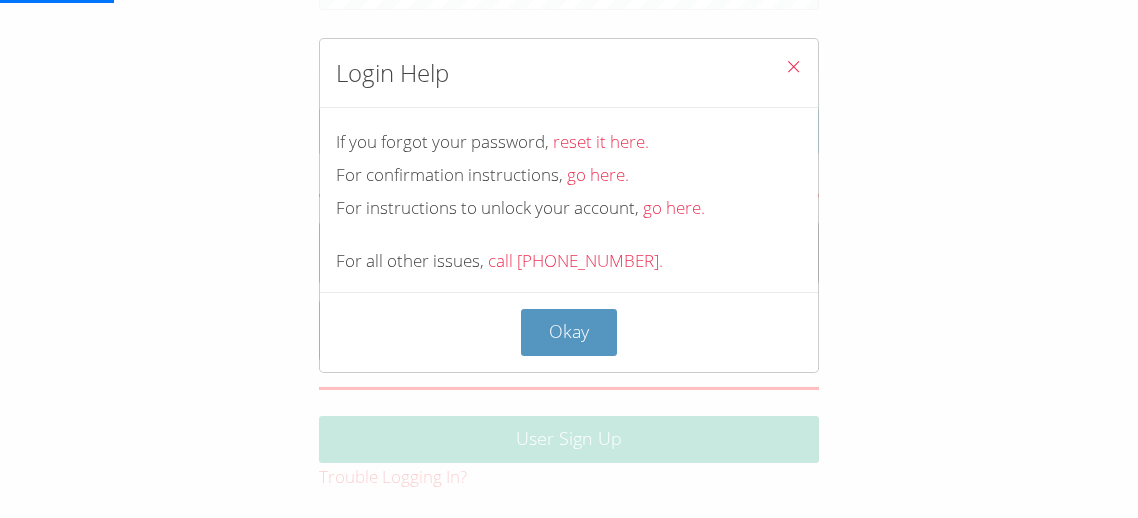 scroll, scrollTop: 0, scrollLeft: 0, axis: both 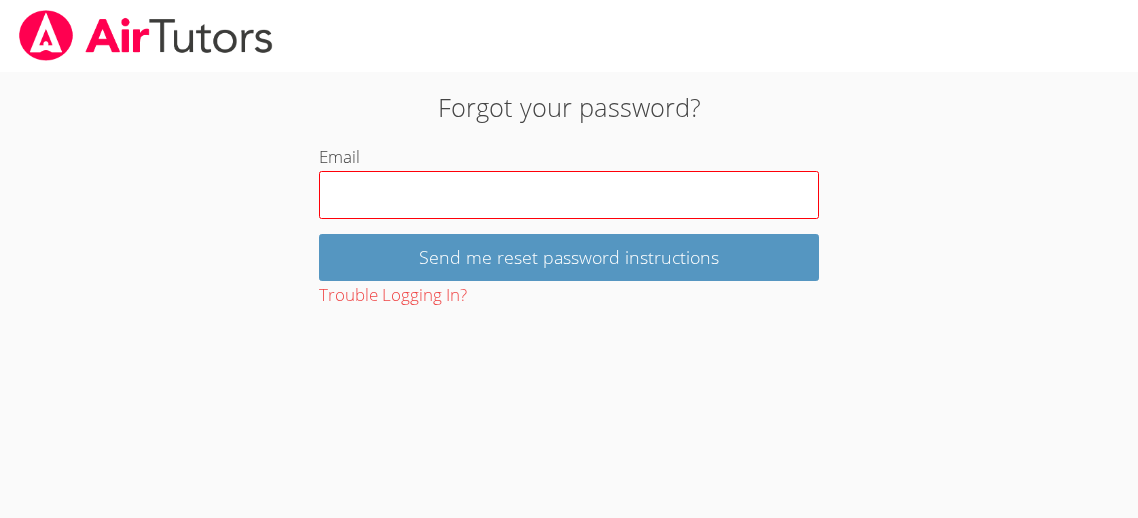 click on "Email" at bounding box center [569, 195] 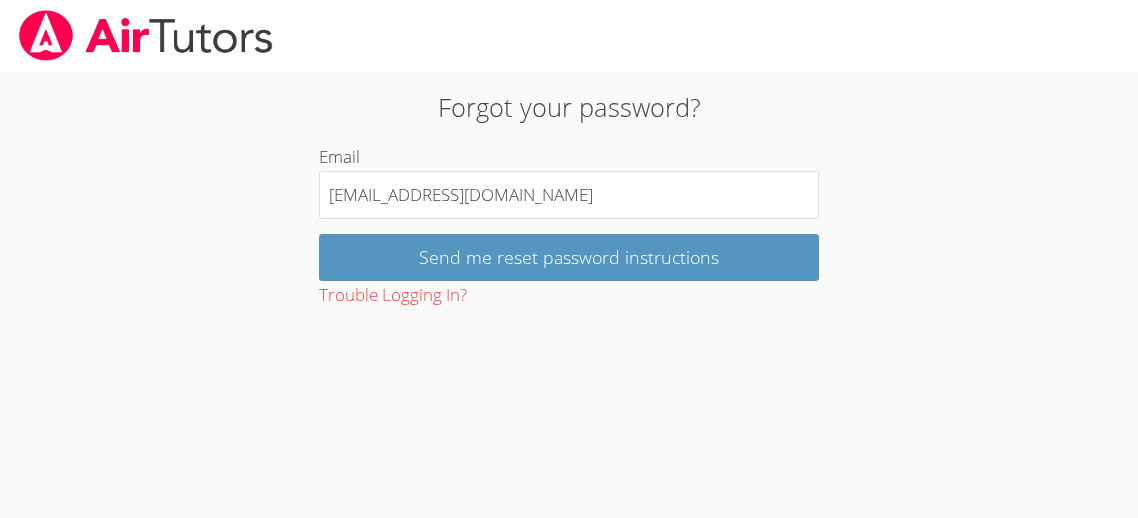 type on "[EMAIL_ADDRESS][DOMAIN_NAME]" 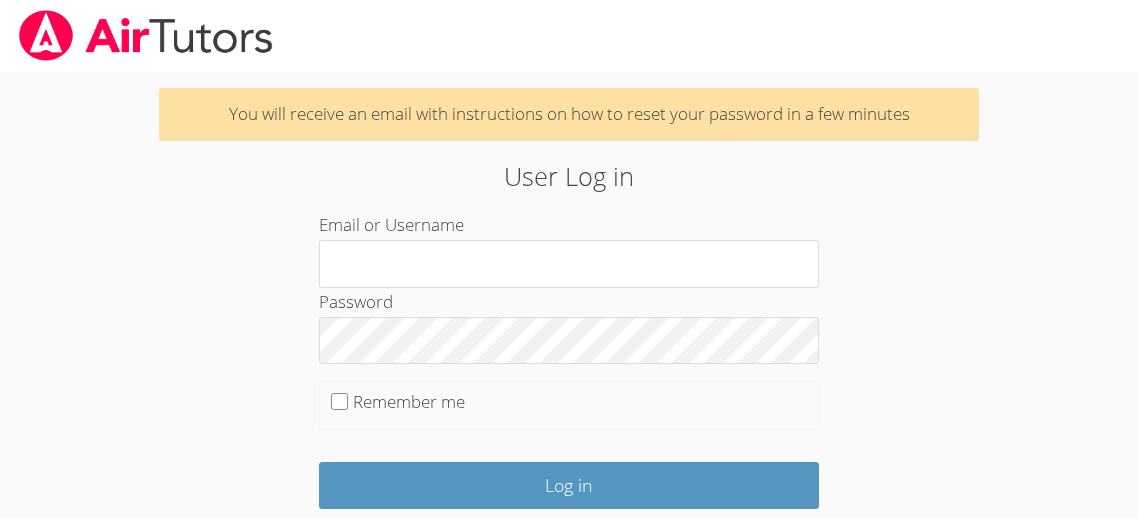 scroll, scrollTop: 0, scrollLeft: 0, axis: both 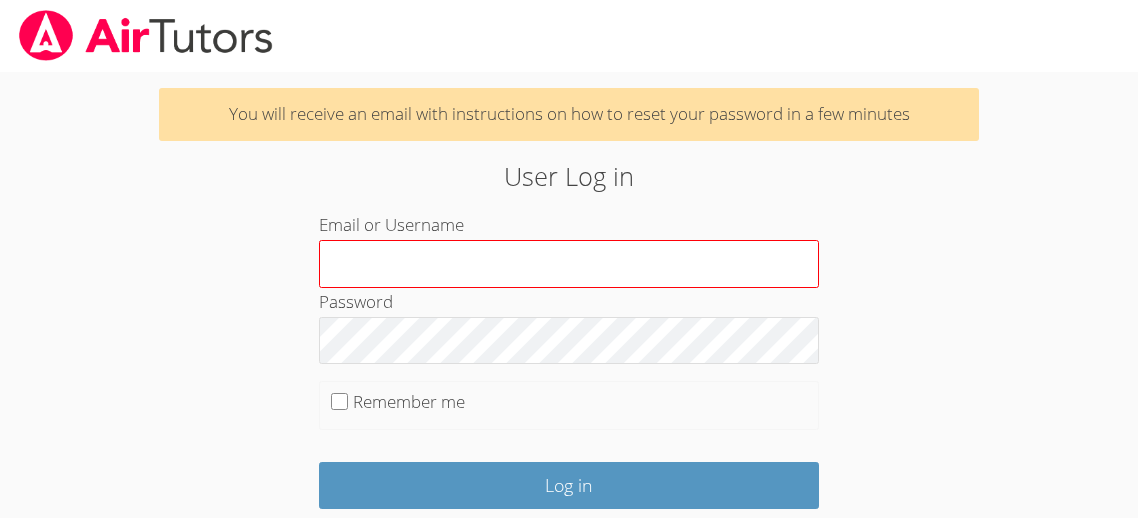 click on "Email or Username" at bounding box center [569, 264] 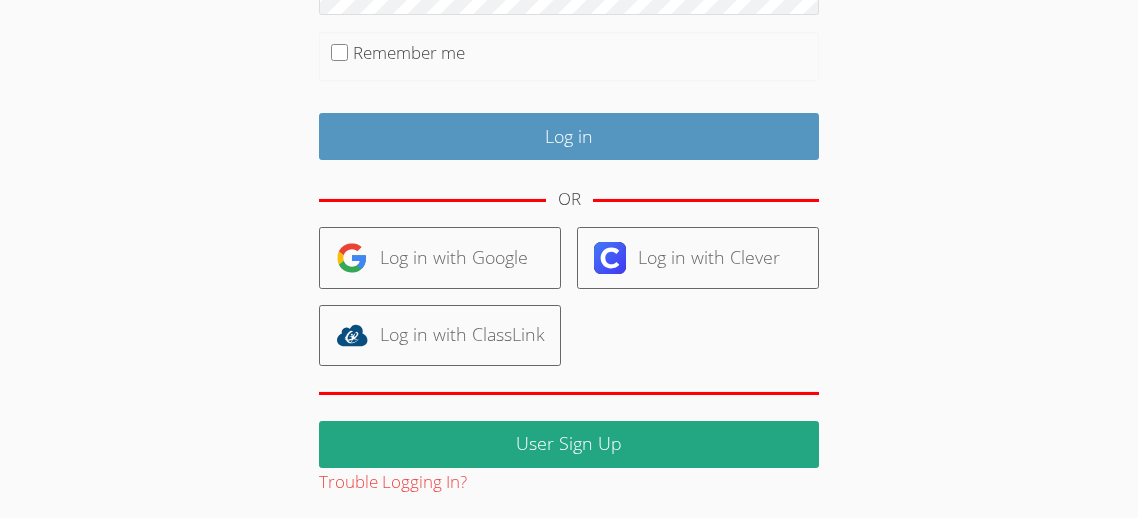 scroll, scrollTop: 354, scrollLeft: 0, axis: vertical 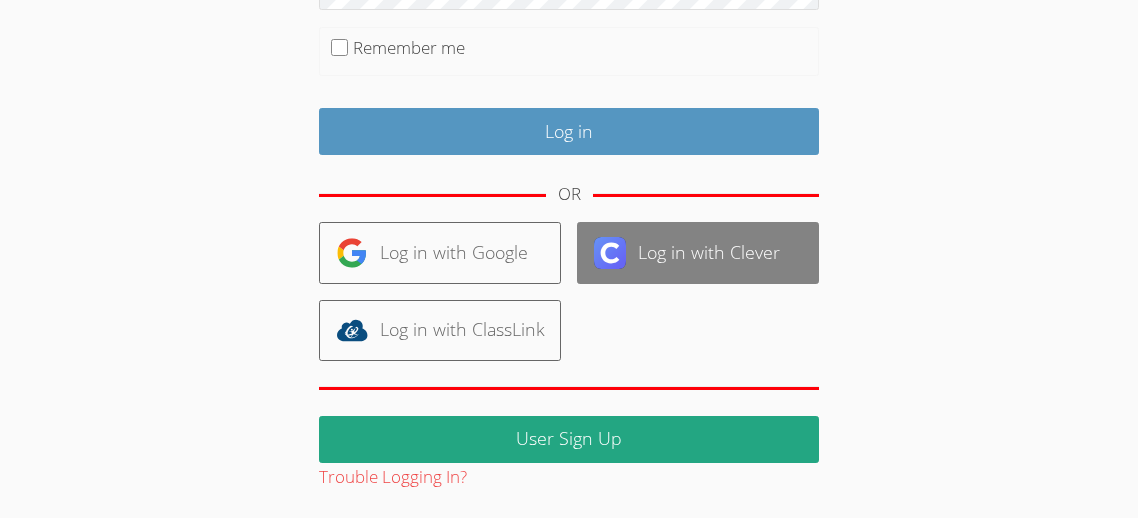 click on "Log in with Clever" at bounding box center (698, 252) 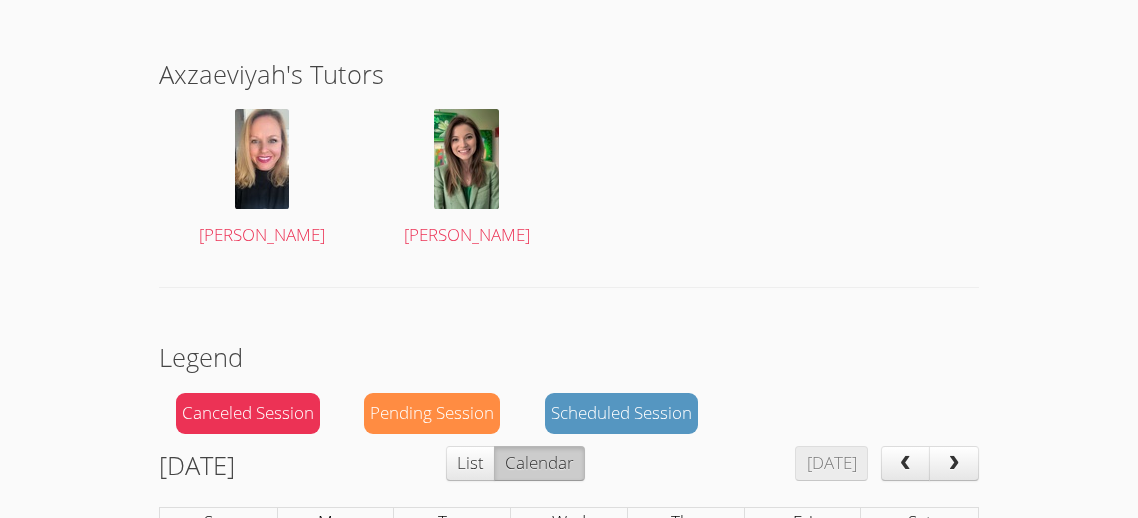 scroll, scrollTop: 562, scrollLeft: 0, axis: vertical 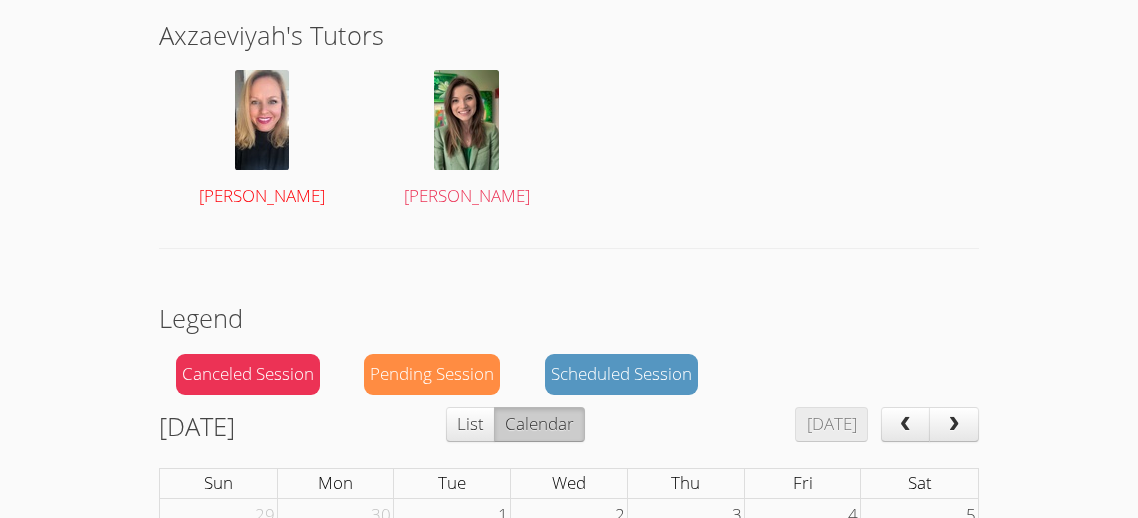 drag, startPoint x: 191, startPoint y: 152, endPoint x: 233, endPoint y: 131, distance: 46.957428 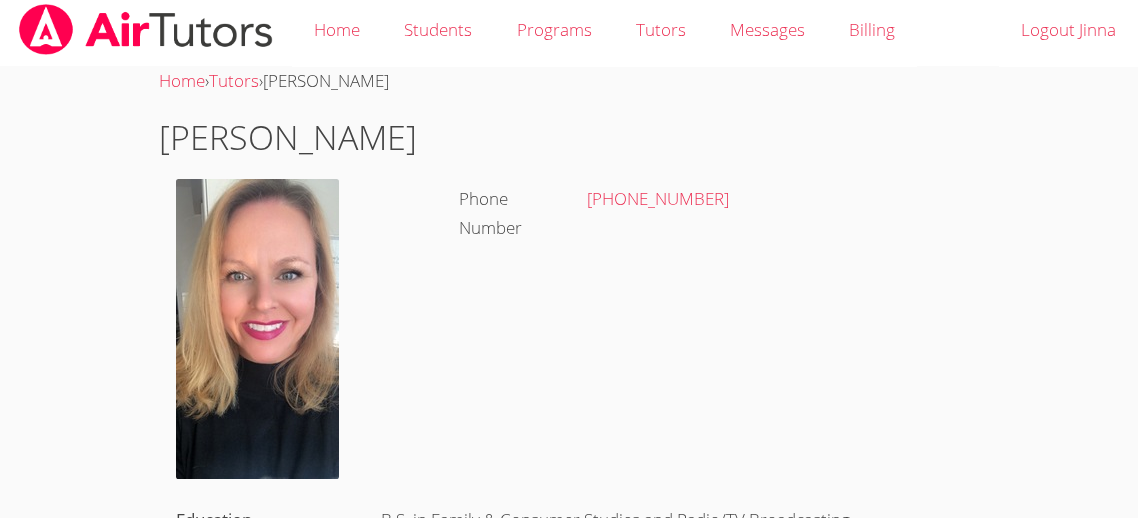 scroll, scrollTop: 0, scrollLeft: 0, axis: both 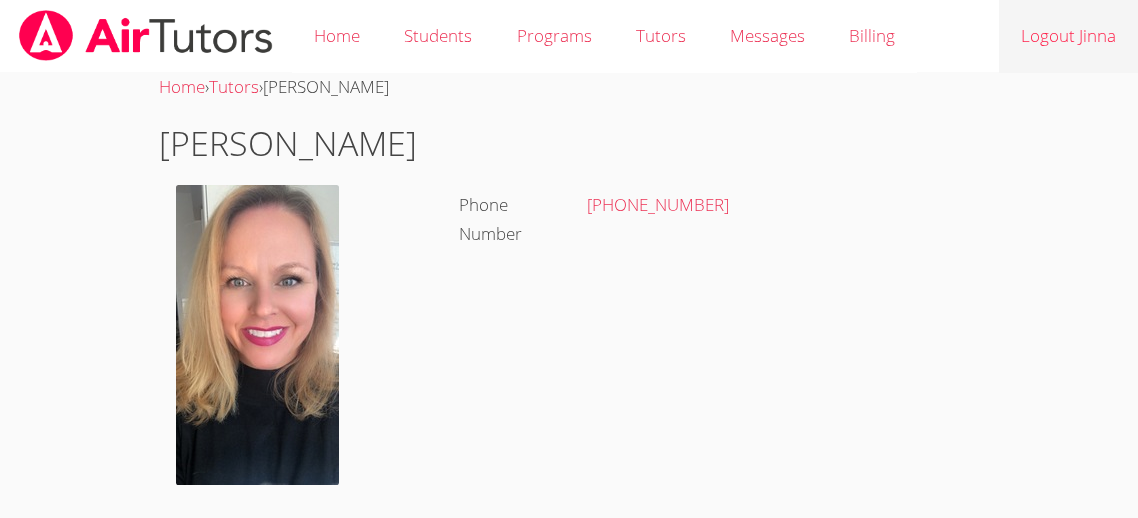 click on "Logout Jinna" at bounding box center [1068, 36] 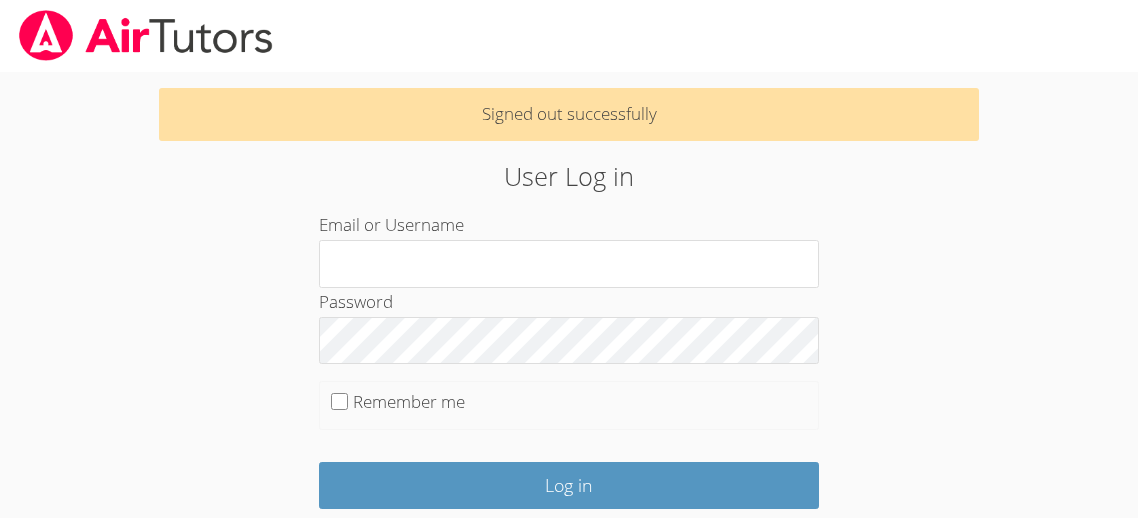 scroll, scrollTop: 0, scrollLeft: 0, axis: both 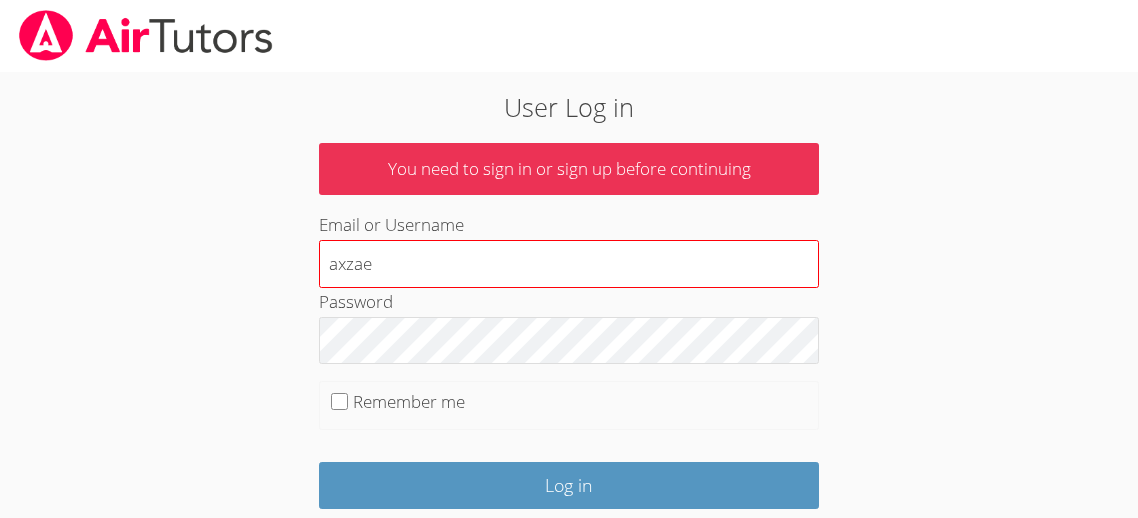 type on "axzaeviyah" 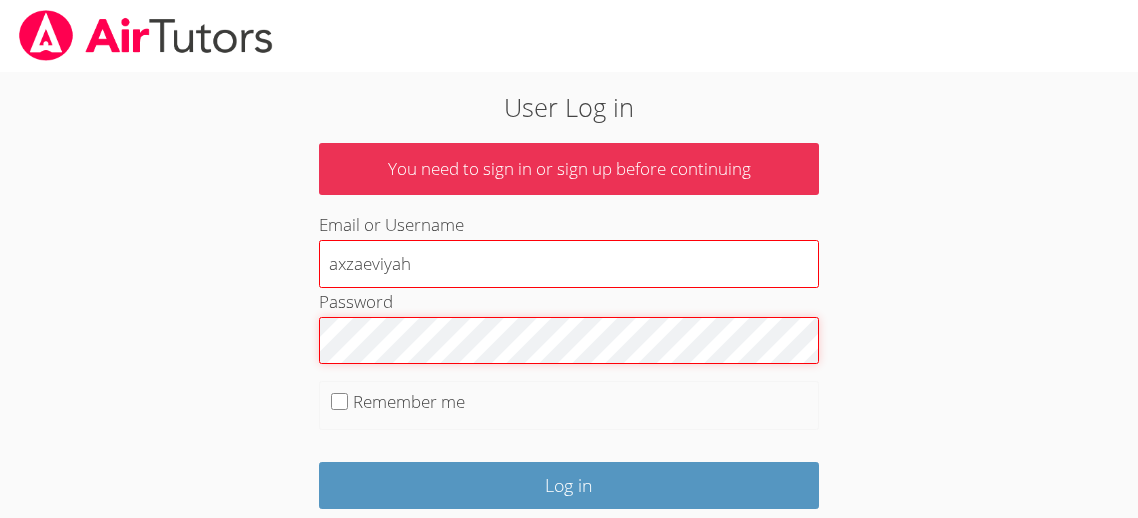 click on "Log in" at bounding box center (569, 485) 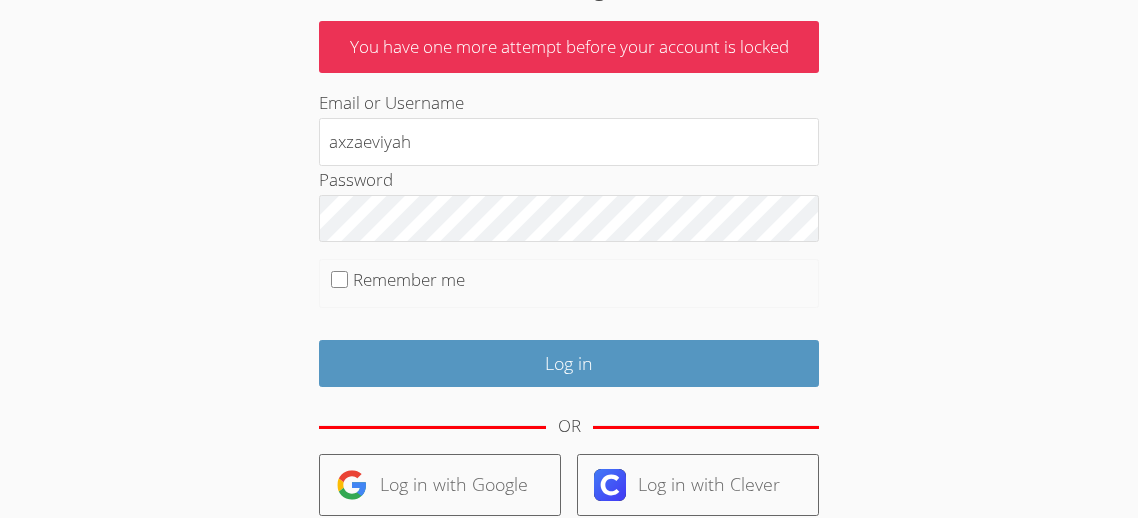 scroll, scrollTop: 0, scrollLeft: 0, axis: both 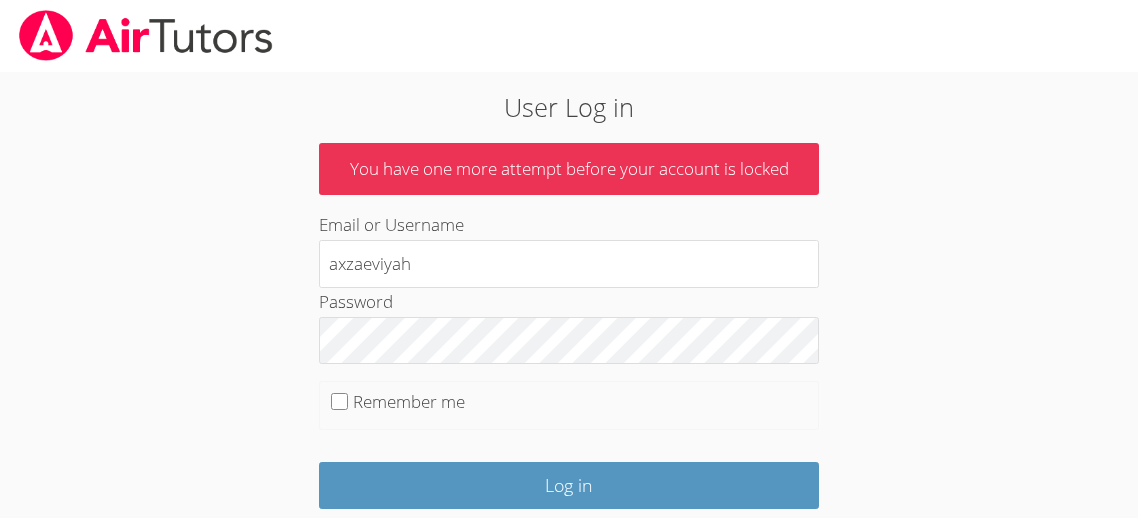 drag, startPoint x: 481, startPoint y: 260, endPoint x: 252, endPoint y: 270, distance: 229.21823 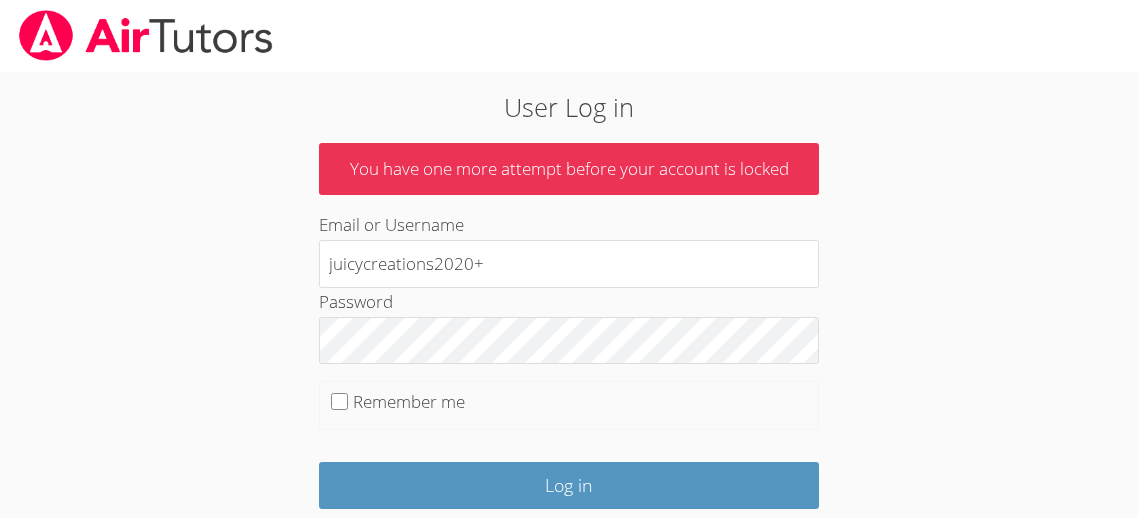 type on "[EMAIL_ADDRESS][DOMAIN_NAME]" 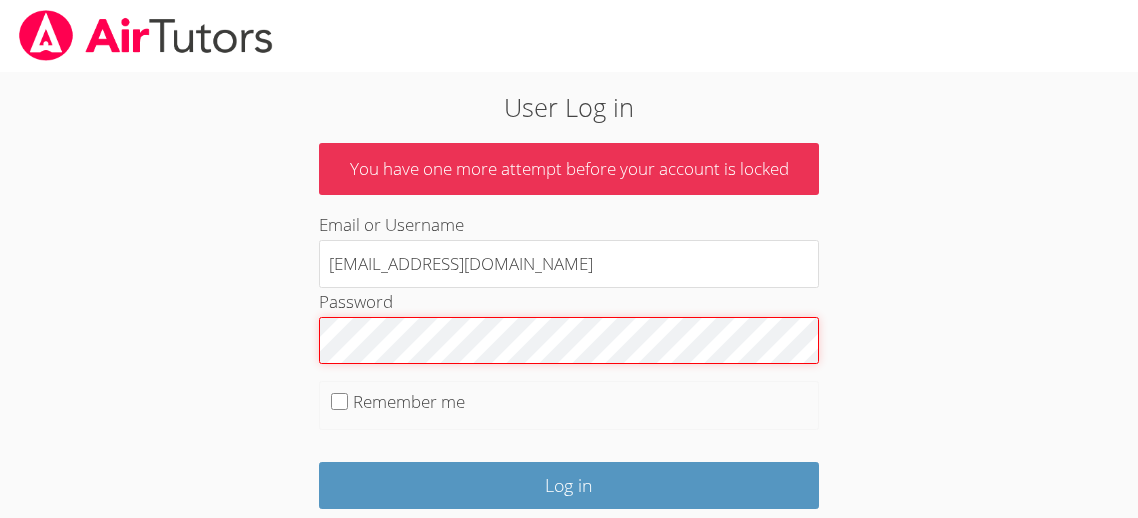 click on "Log in" at bounding box center (569, 485) 